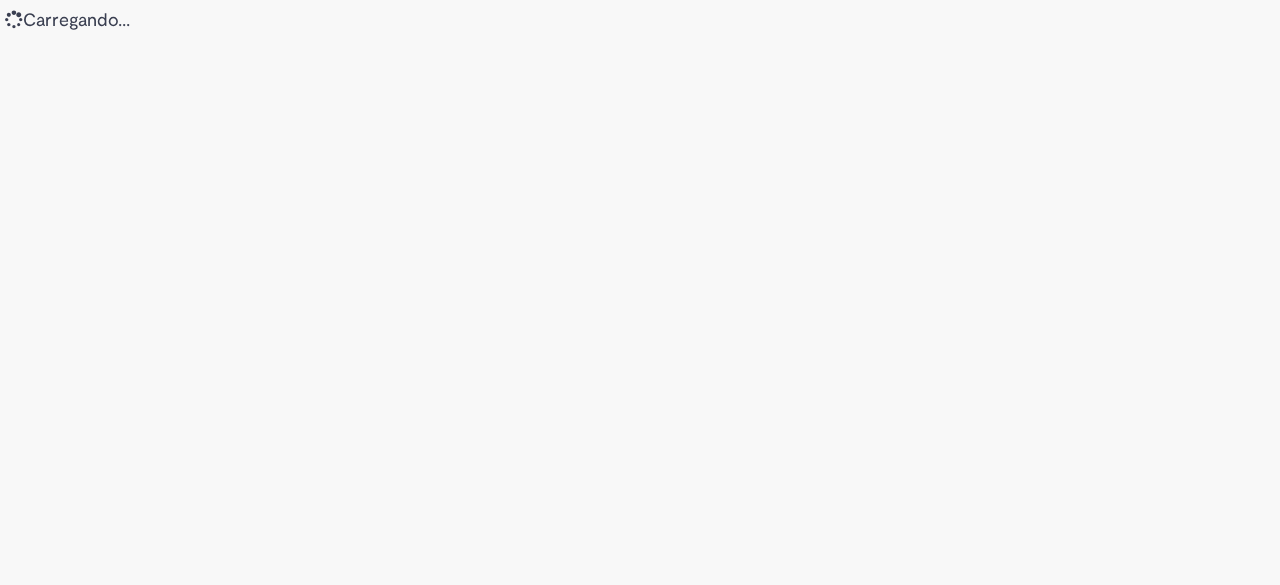 scroll, scrollTop: 0, scrollLeft: 0, axis: both 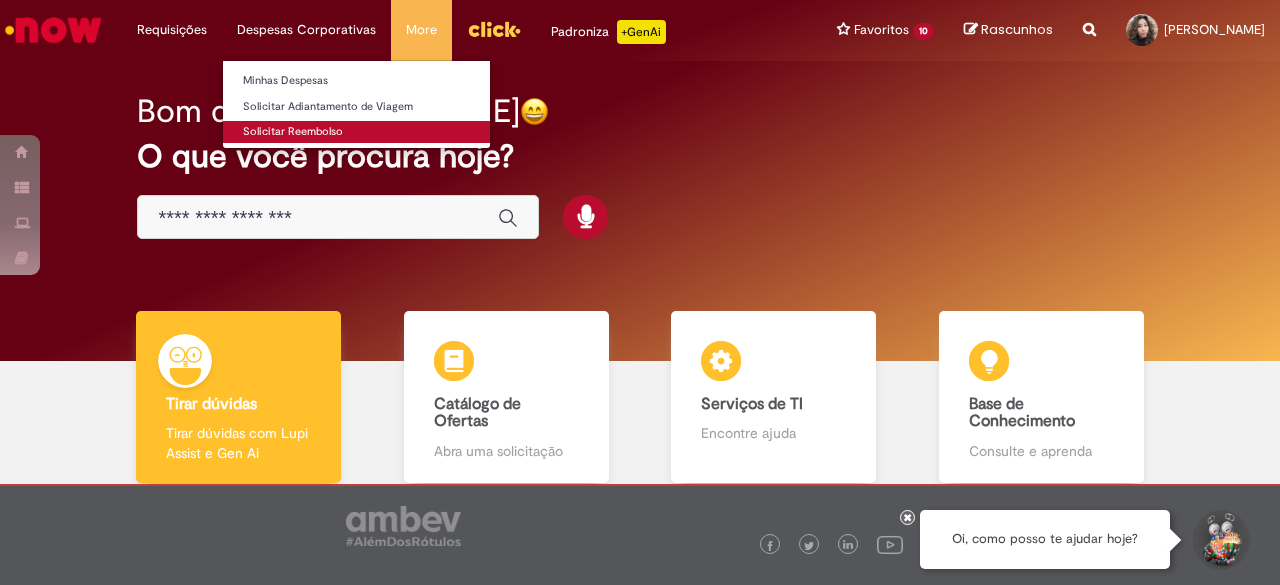 click on "Solicitar Reembolso" at bounding box center [356, 132] 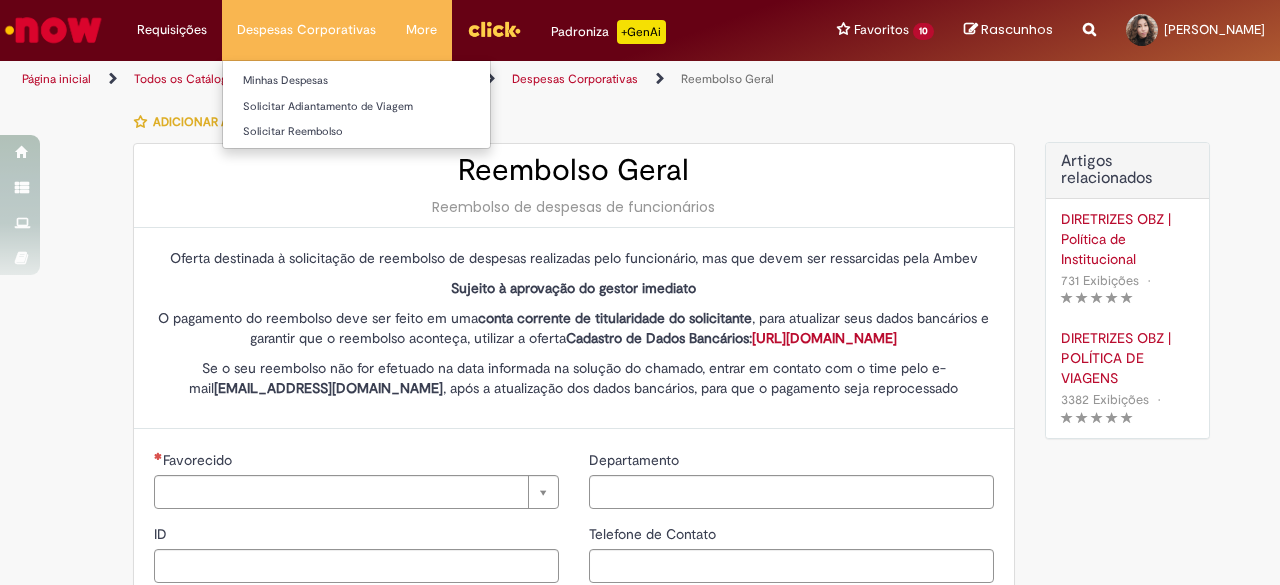 type on "********" 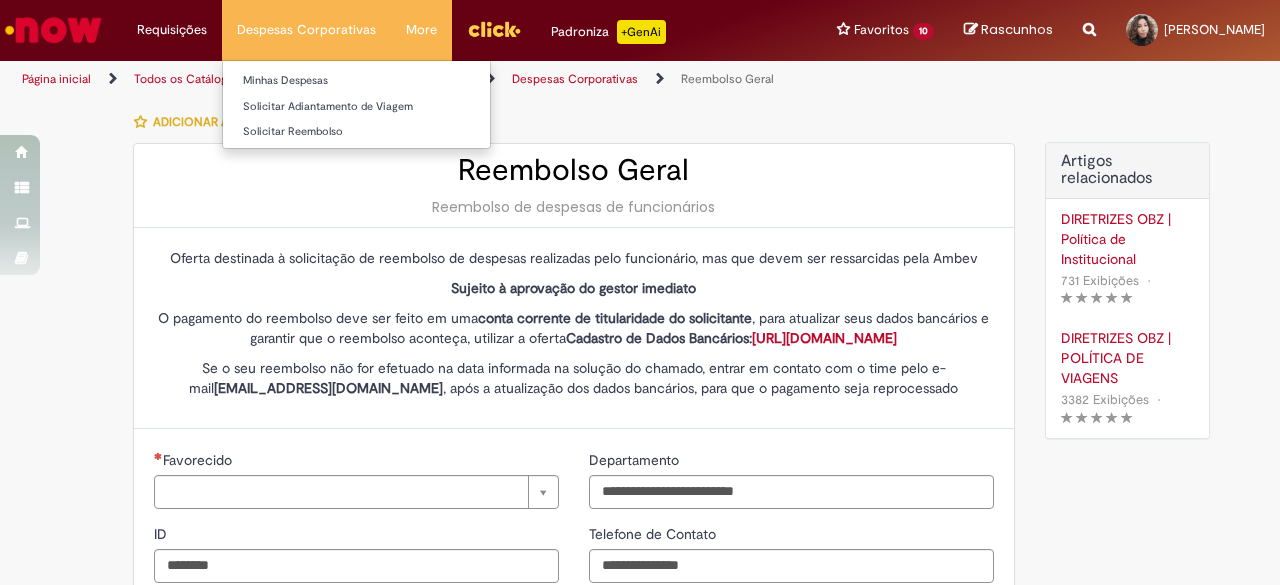 type on "**********" 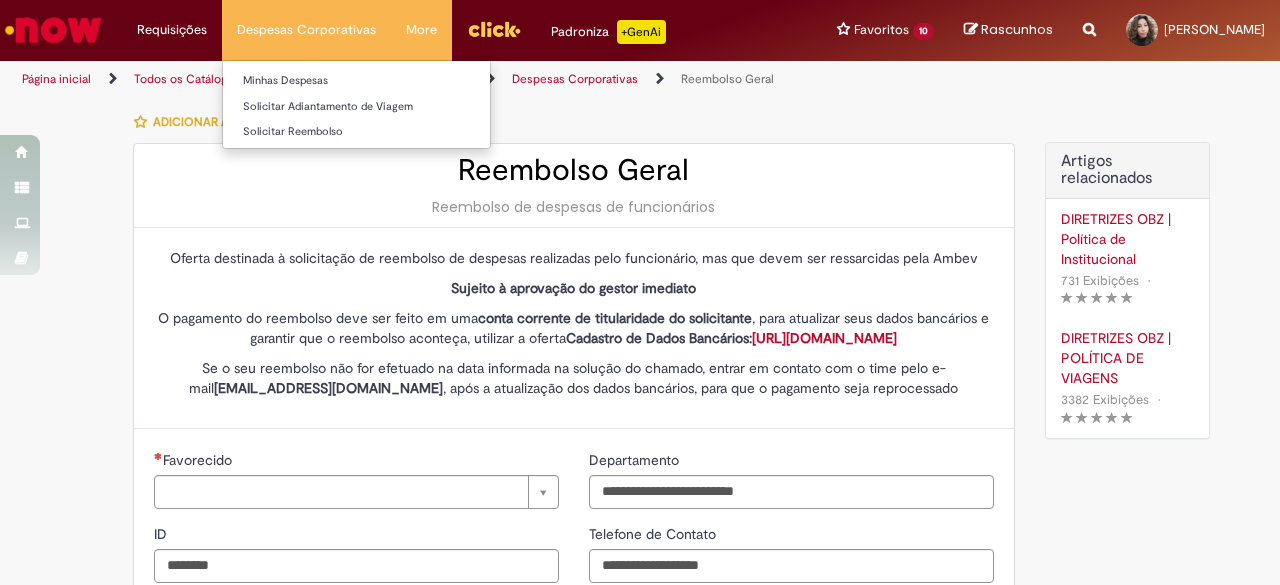 type on "**********" 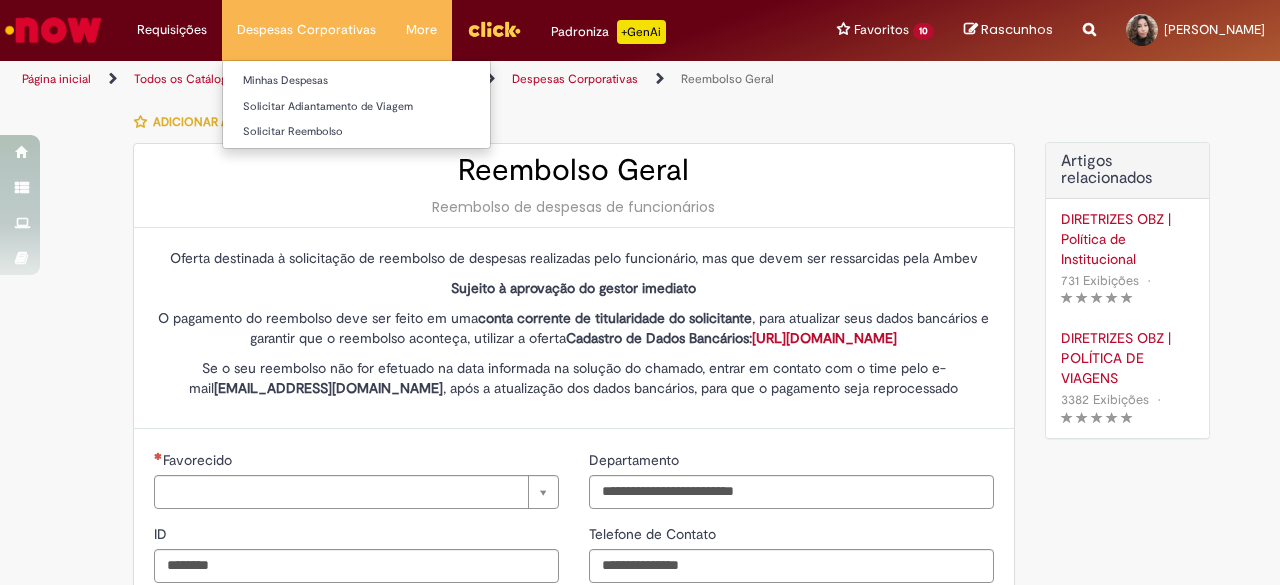 type on "**********" 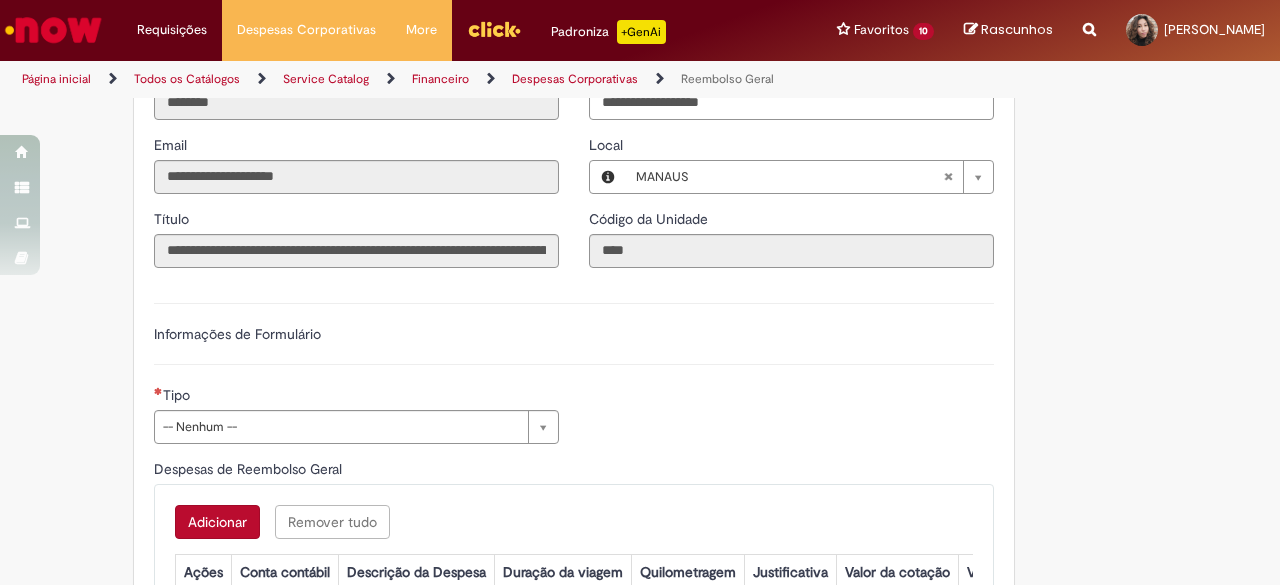 scroll, scrollTop: 528, scrollLeft: 0, axis: vertical 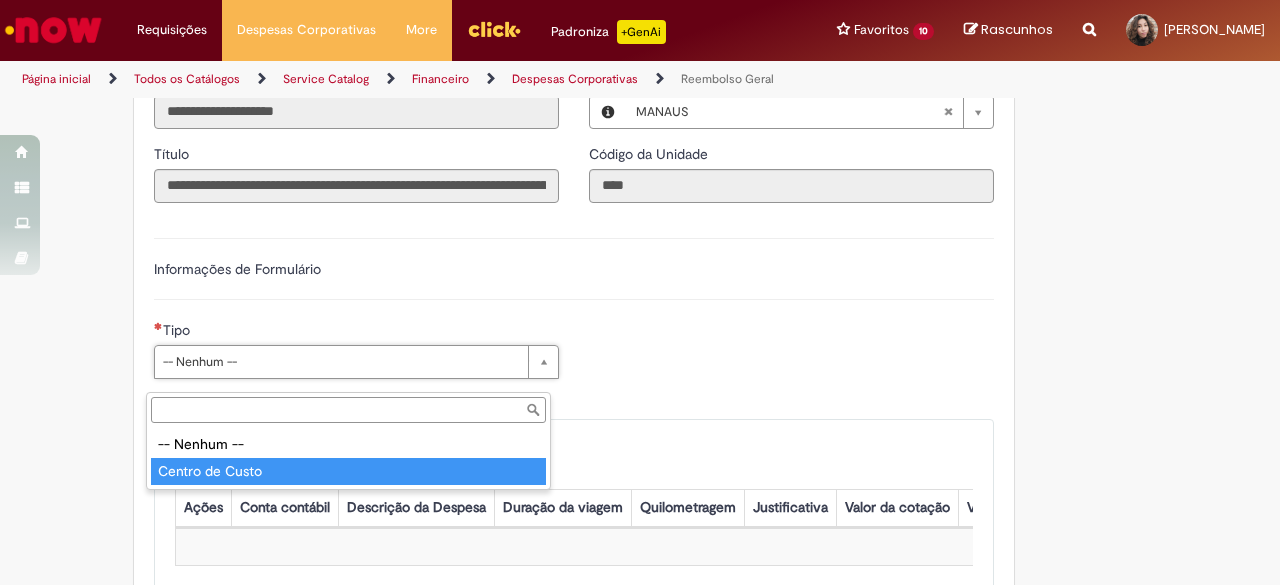 type on "**********" 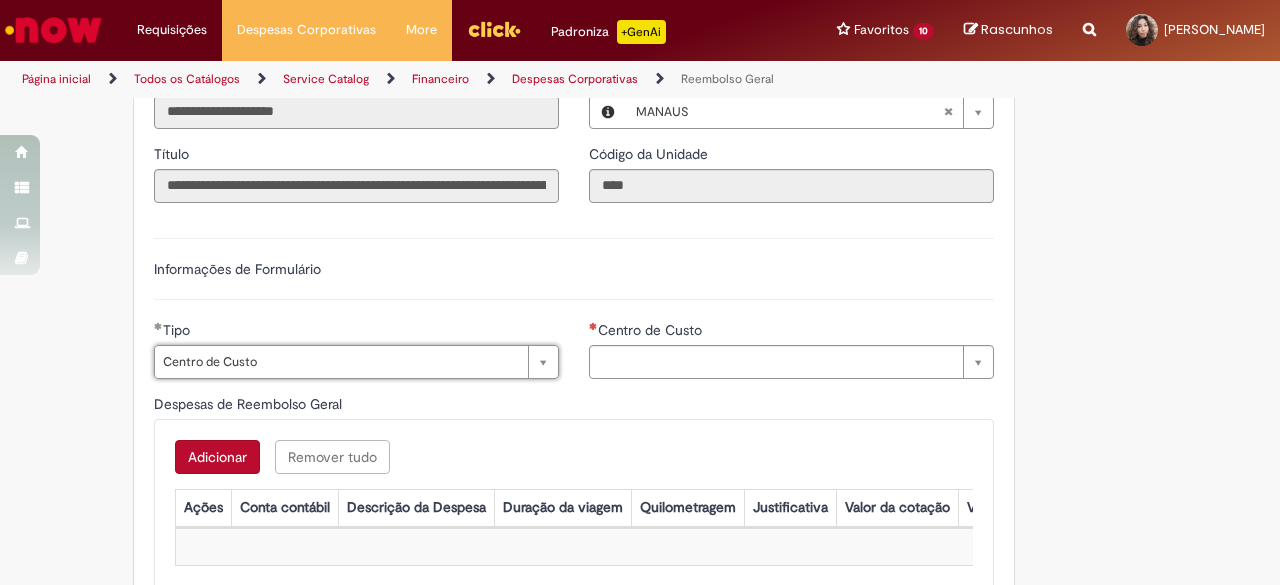 type on "**********" 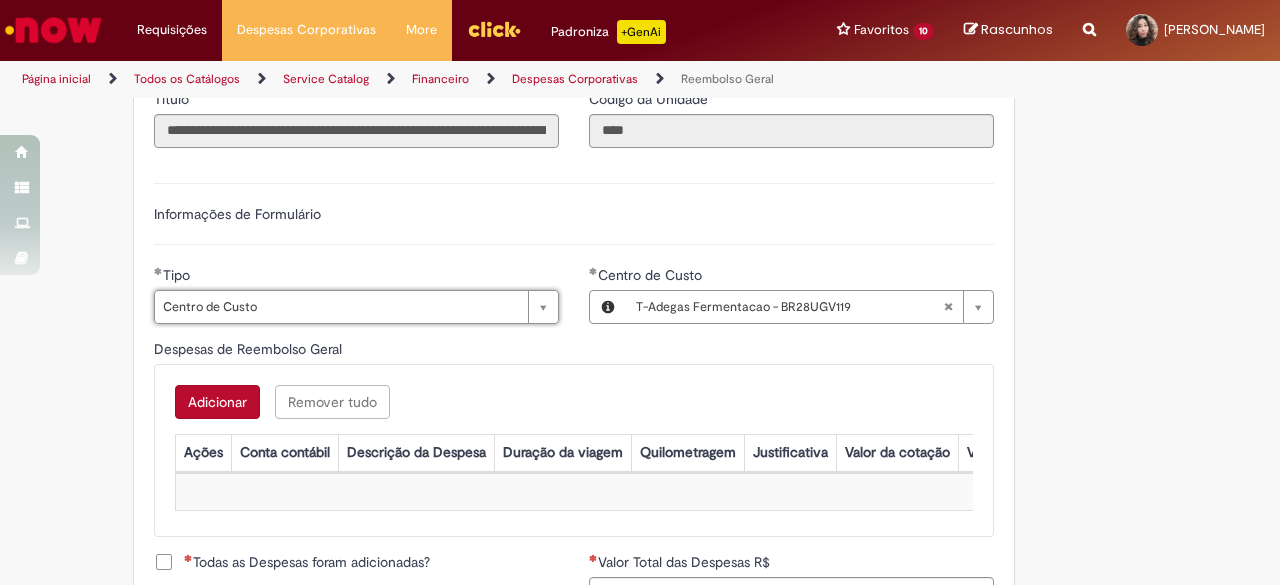 scroll, scrollTop: 584, scrollLeft: 0, axis: vertical 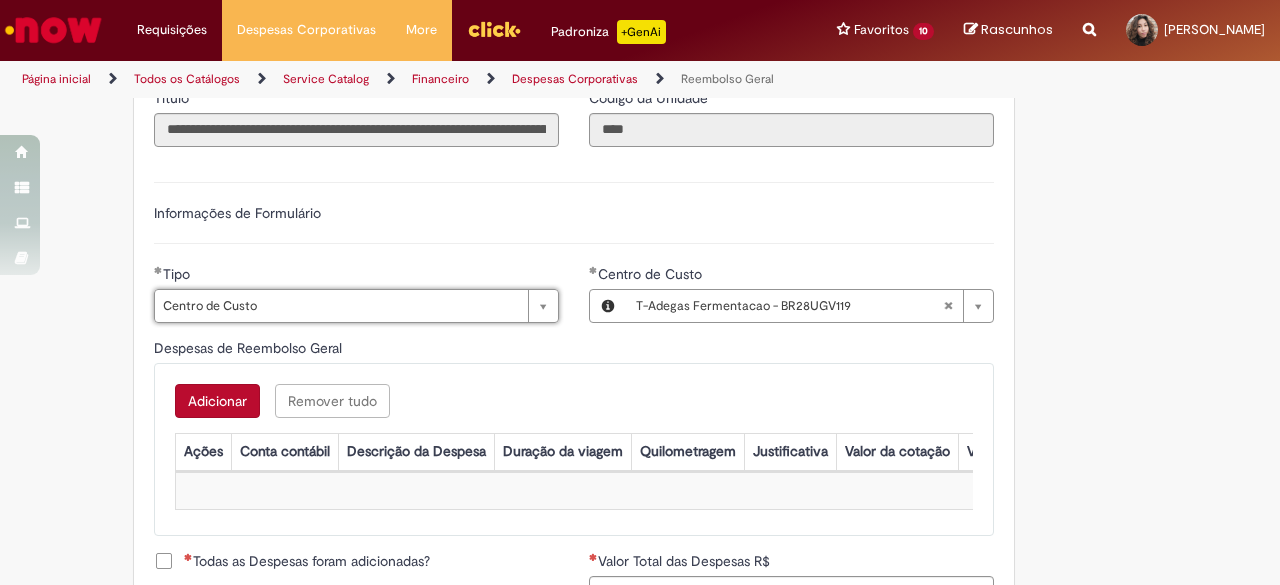 type 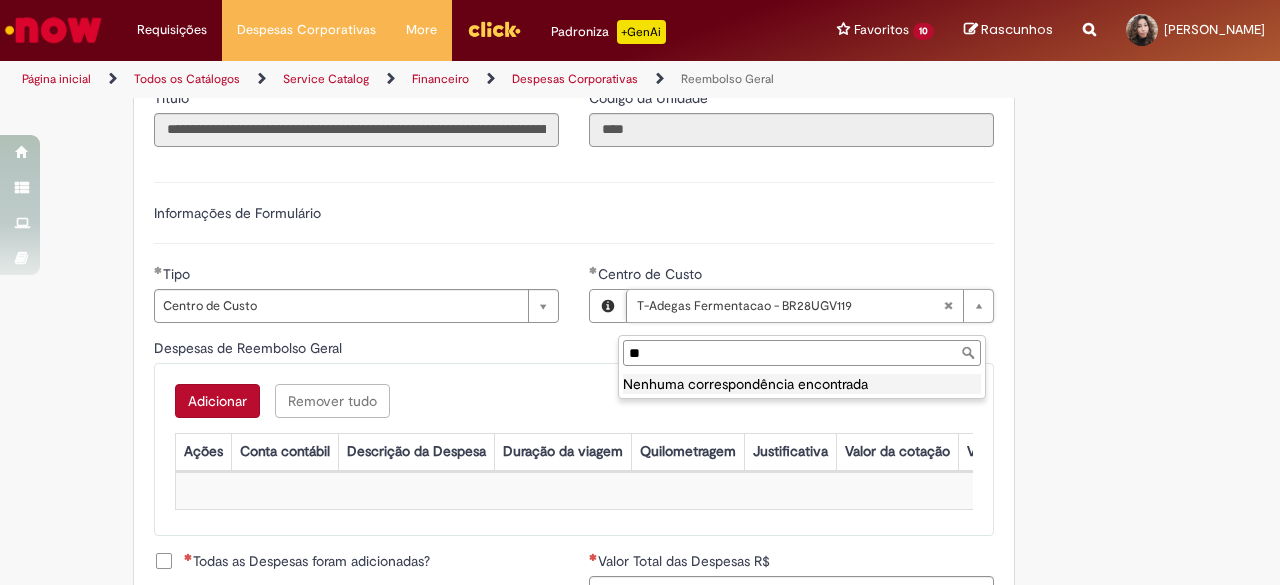 type on "*" 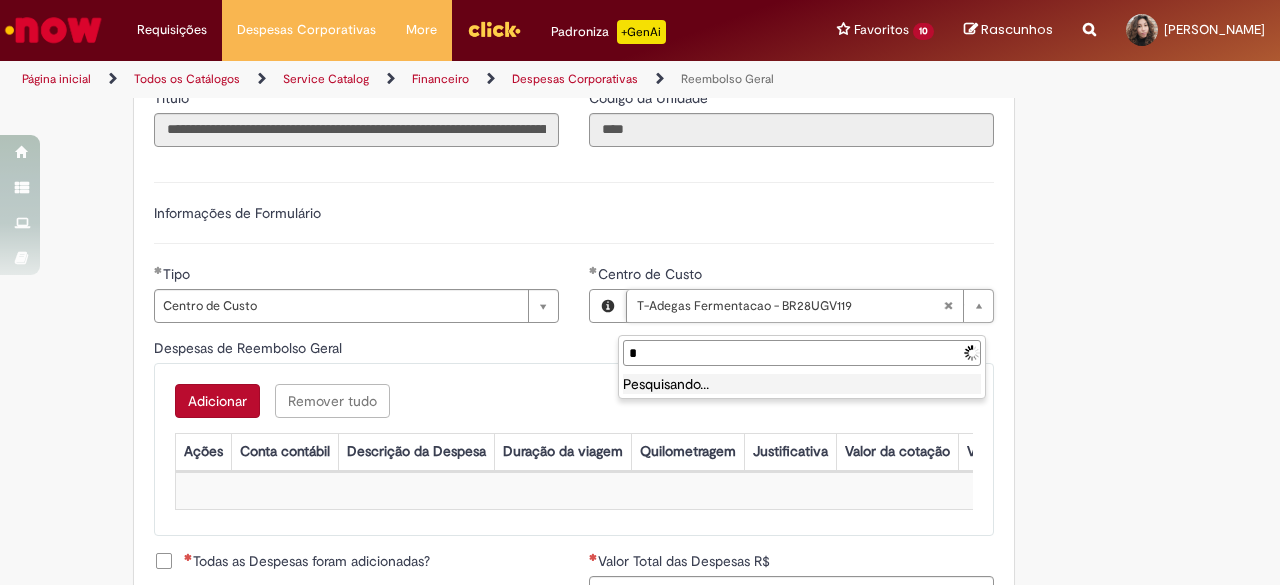 type 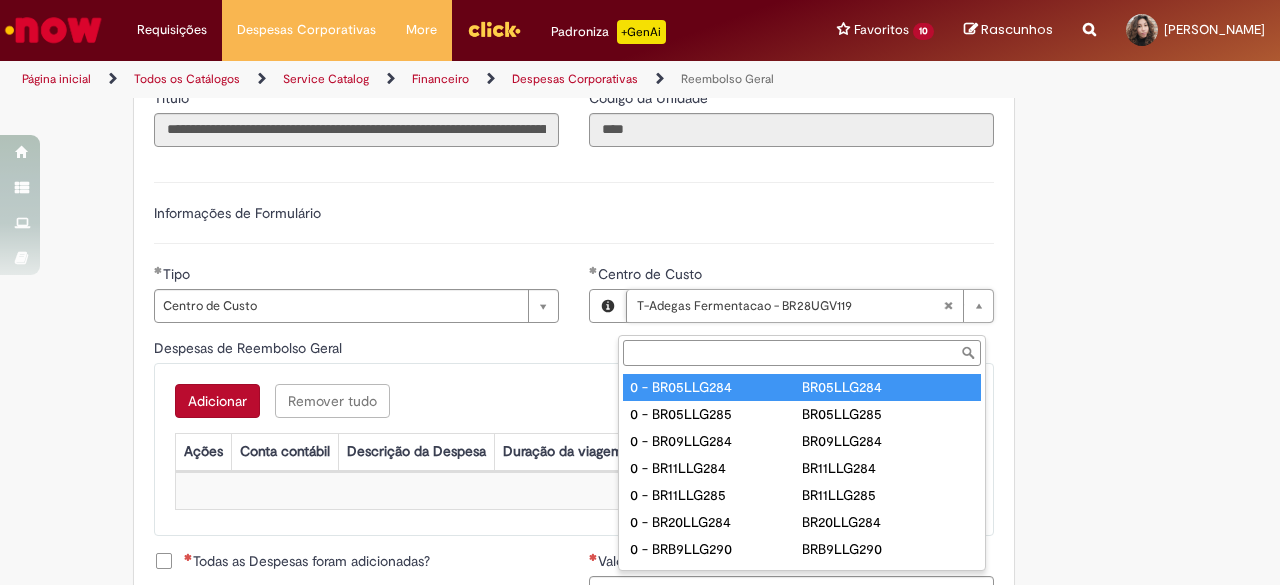 type on "**********" 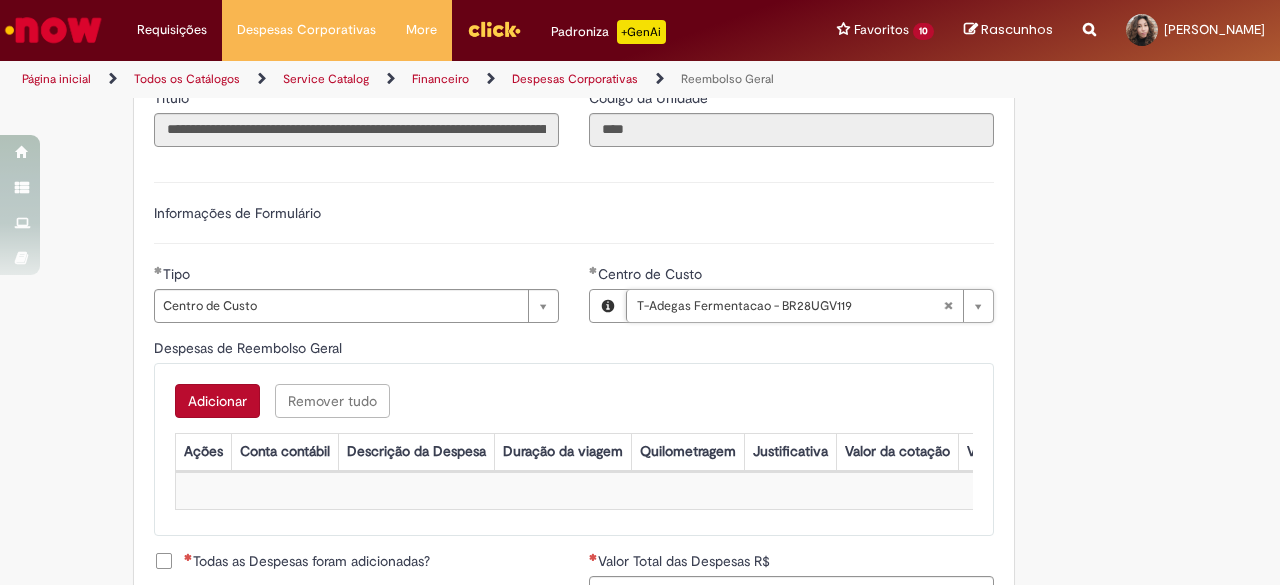scroll, scrollTop: 0, scrollLeft: 0, axis: both 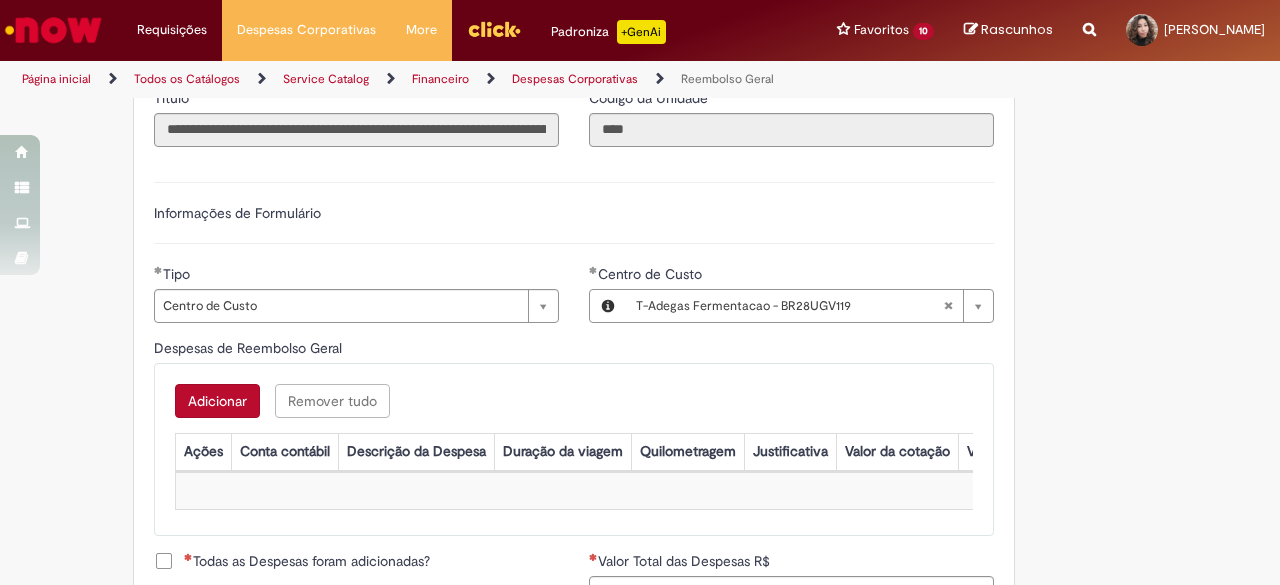 click on "**********" at bounding box center (791, 306) 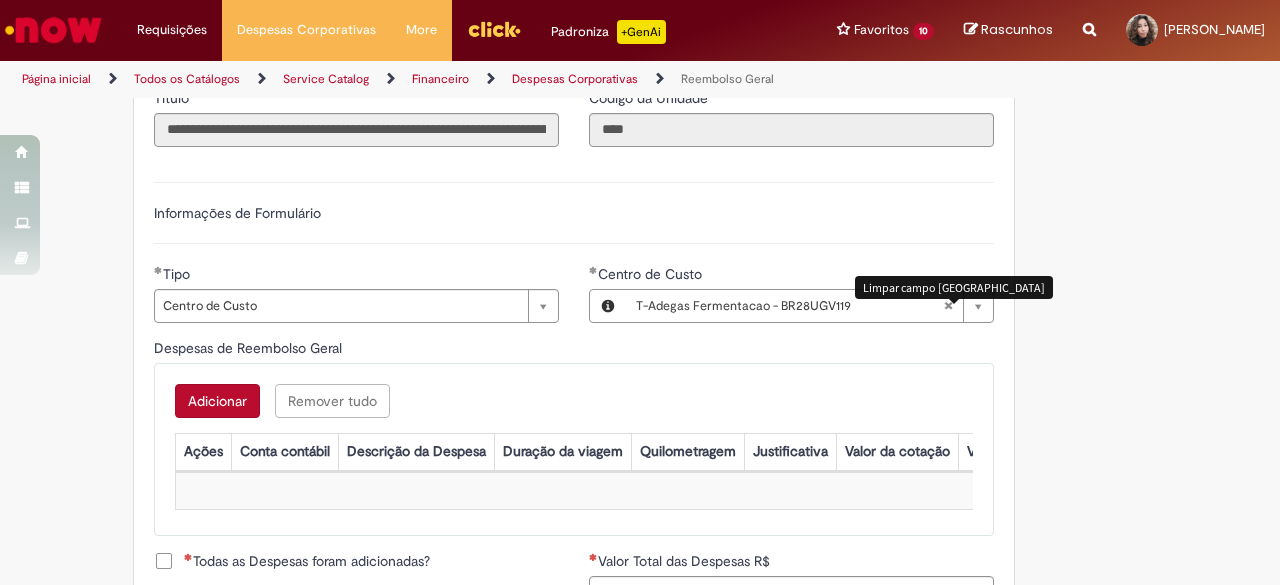 click at bounding box center (948, 306) 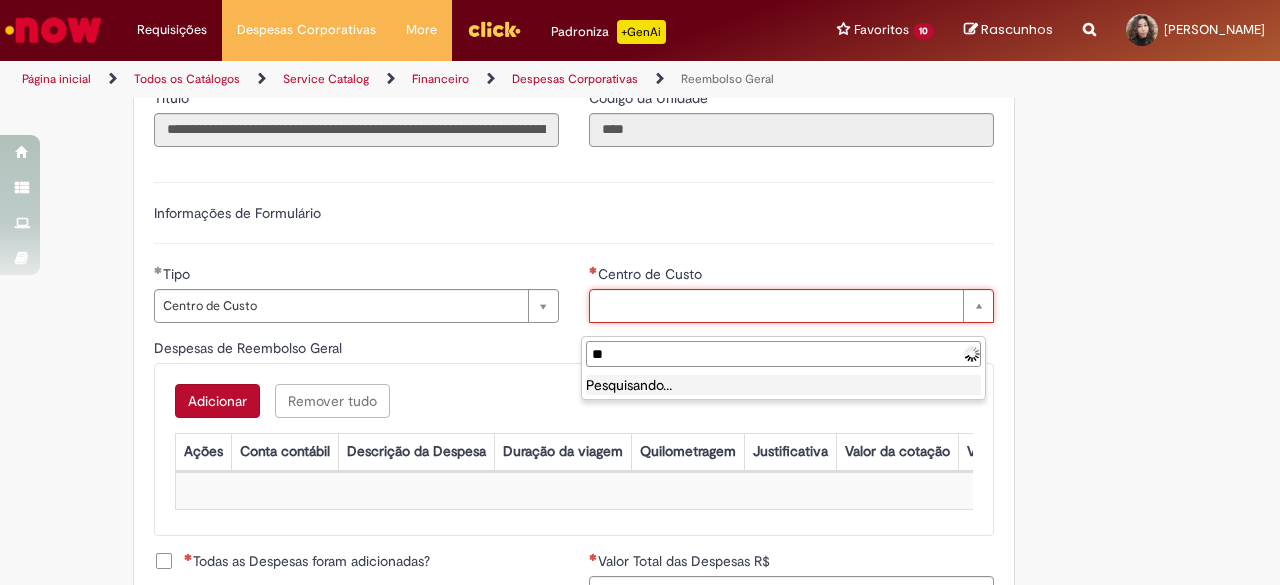 type on "*" 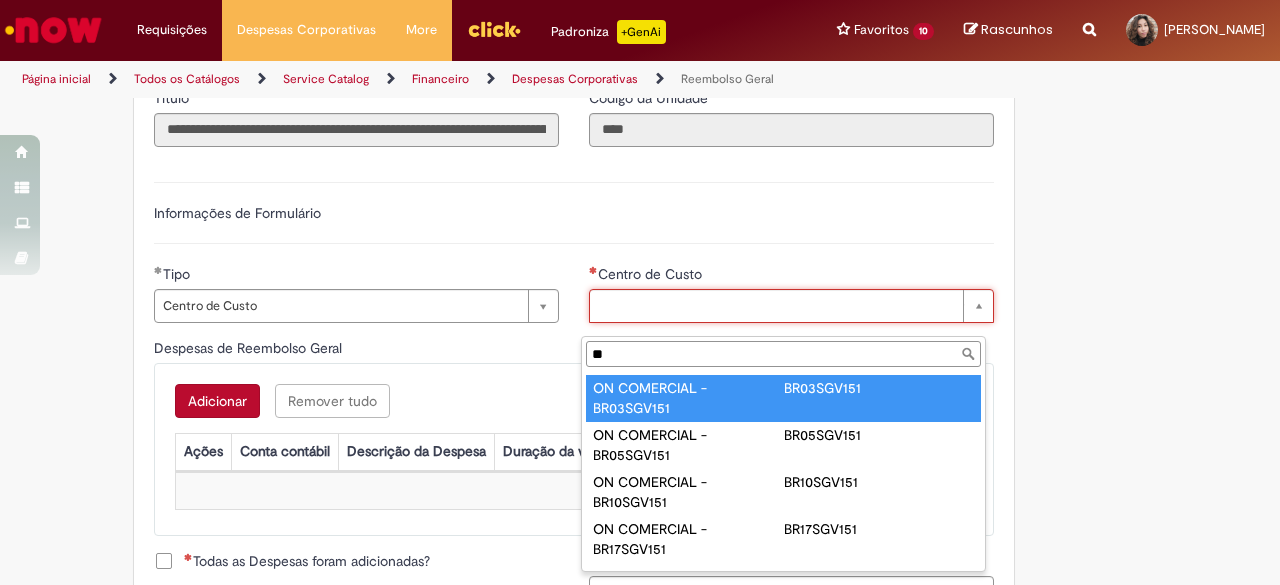 type on "*" 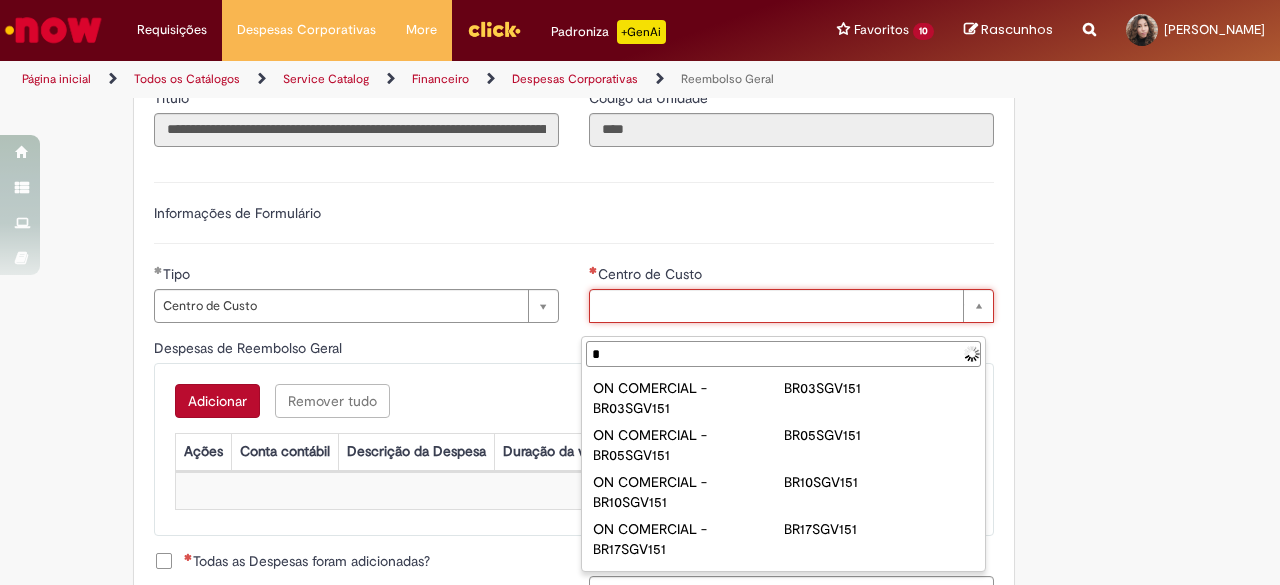 type 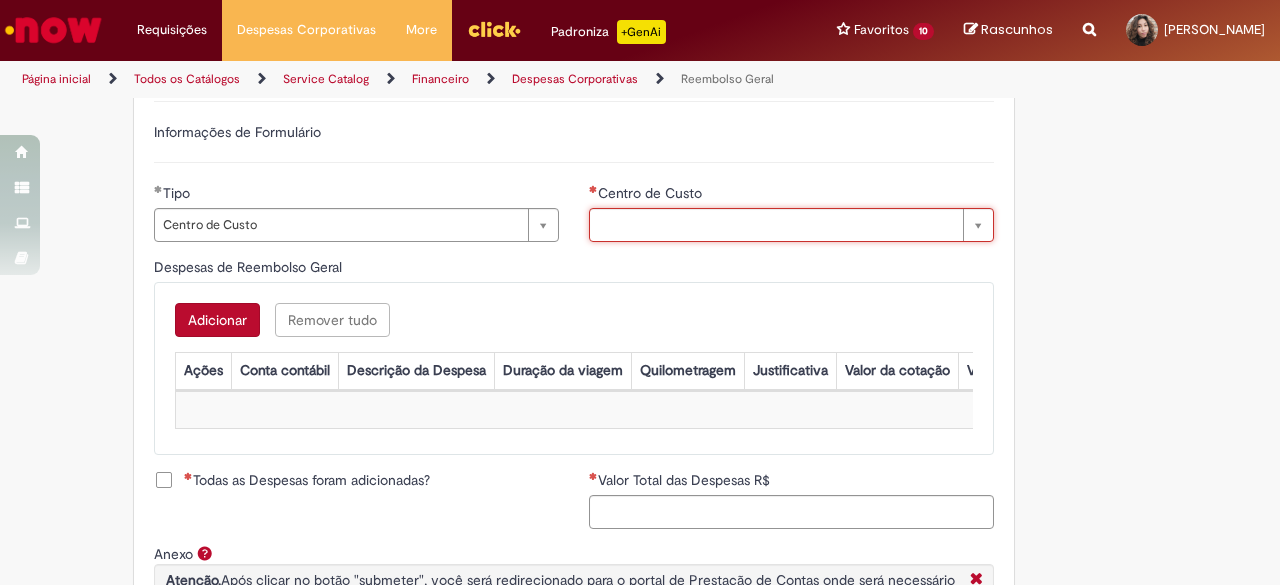 scroll, scrollTop: 666, scrollLeft: 0, axis: vertical 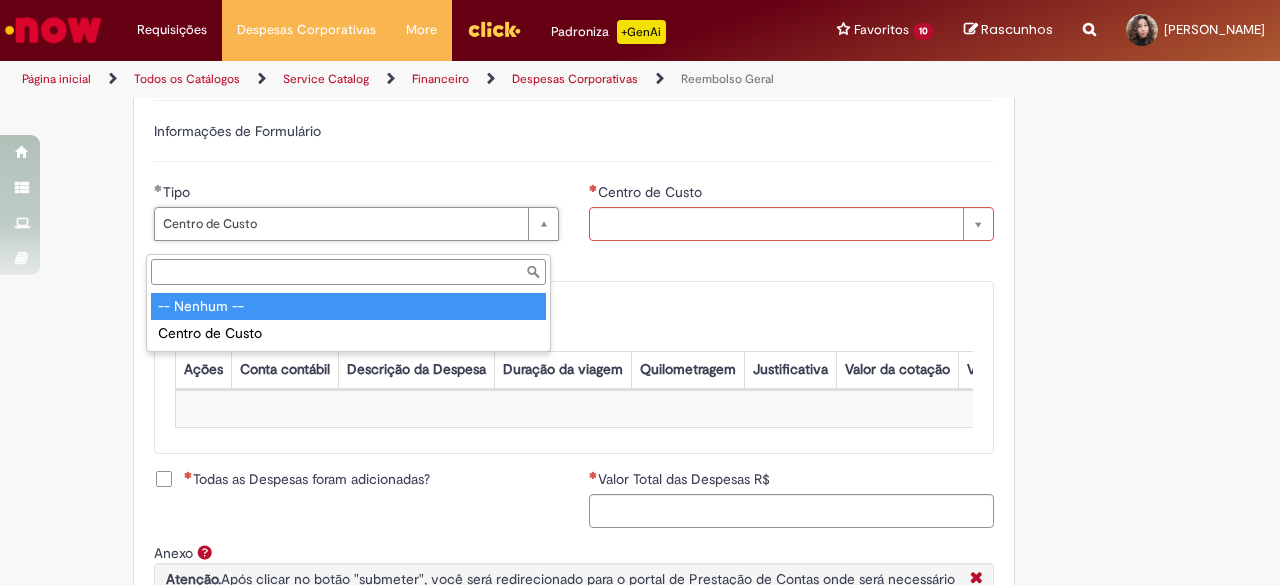 type on "**********" 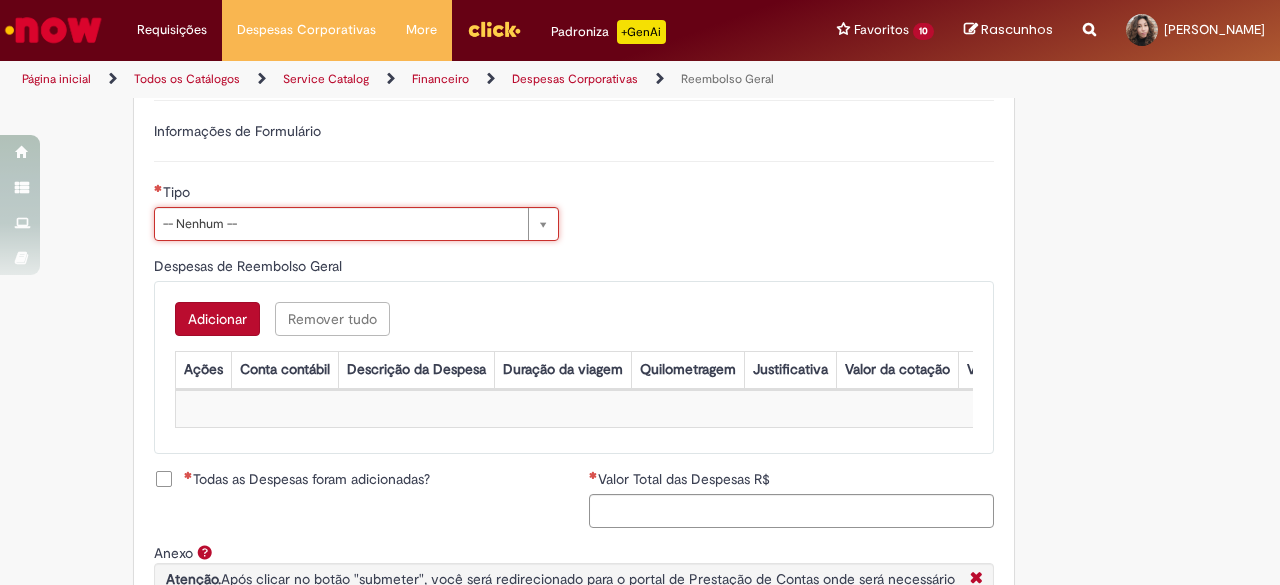 scroll, scrollTop: 0, scrollLeft: 82, axis: horizontal 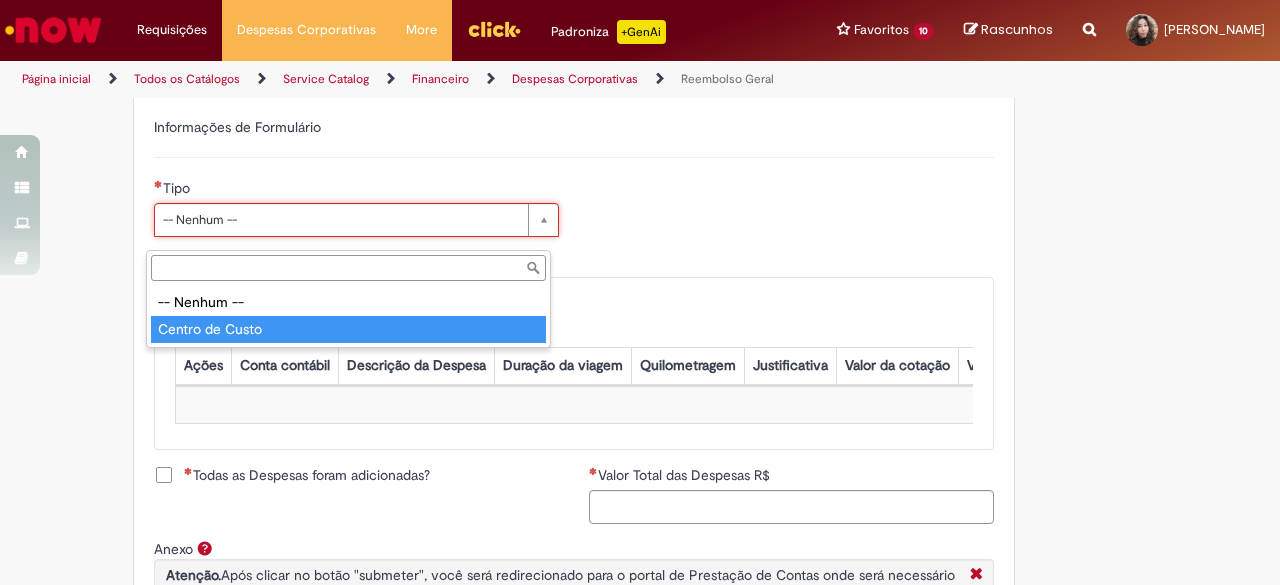 type on "**********" 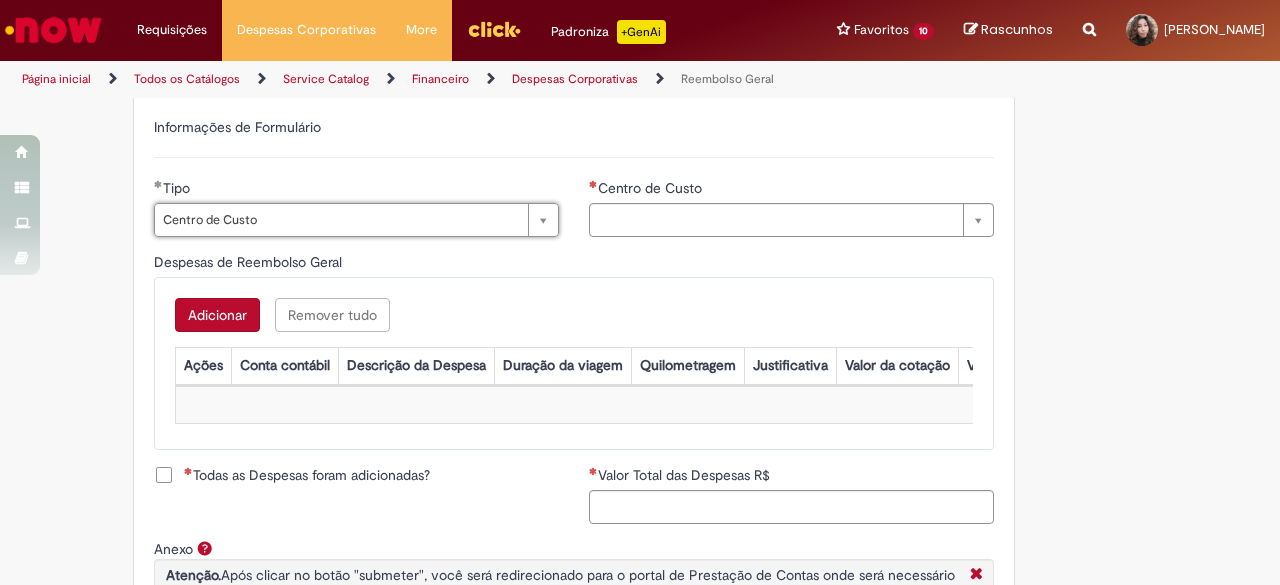 type on "**********" 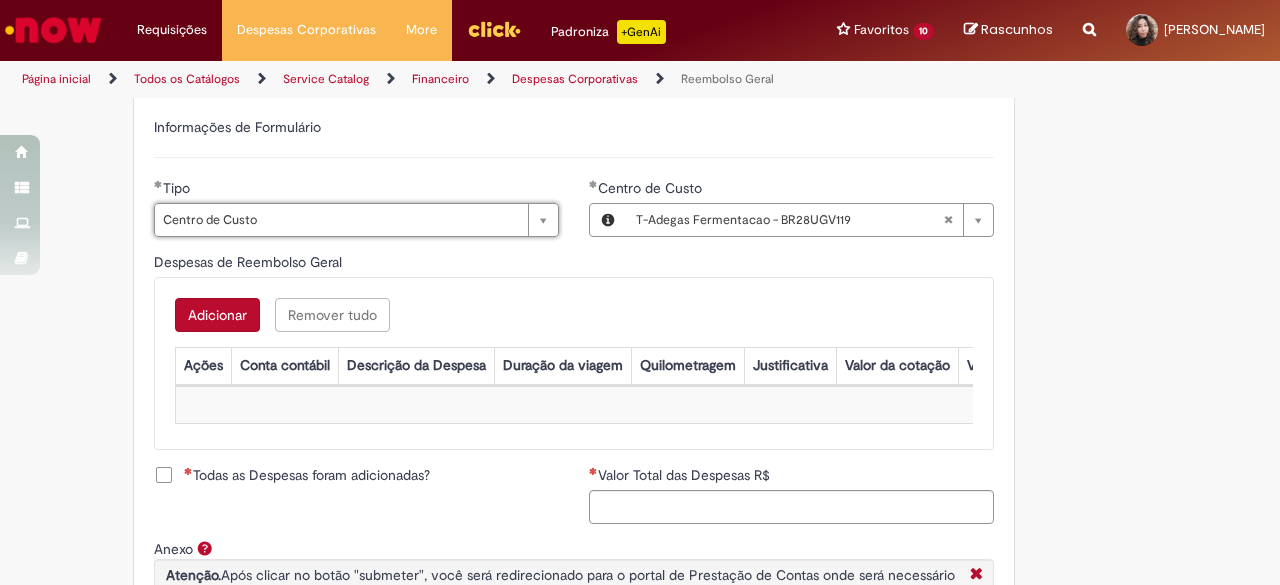 type 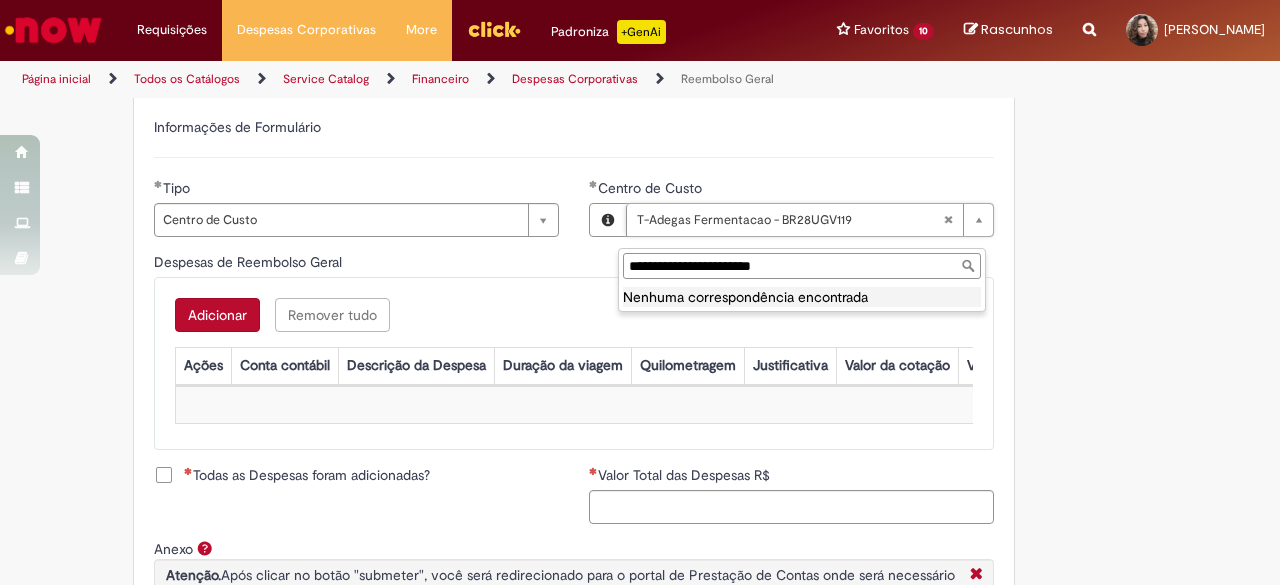 click on "**********" at bounding box center (802, 266) 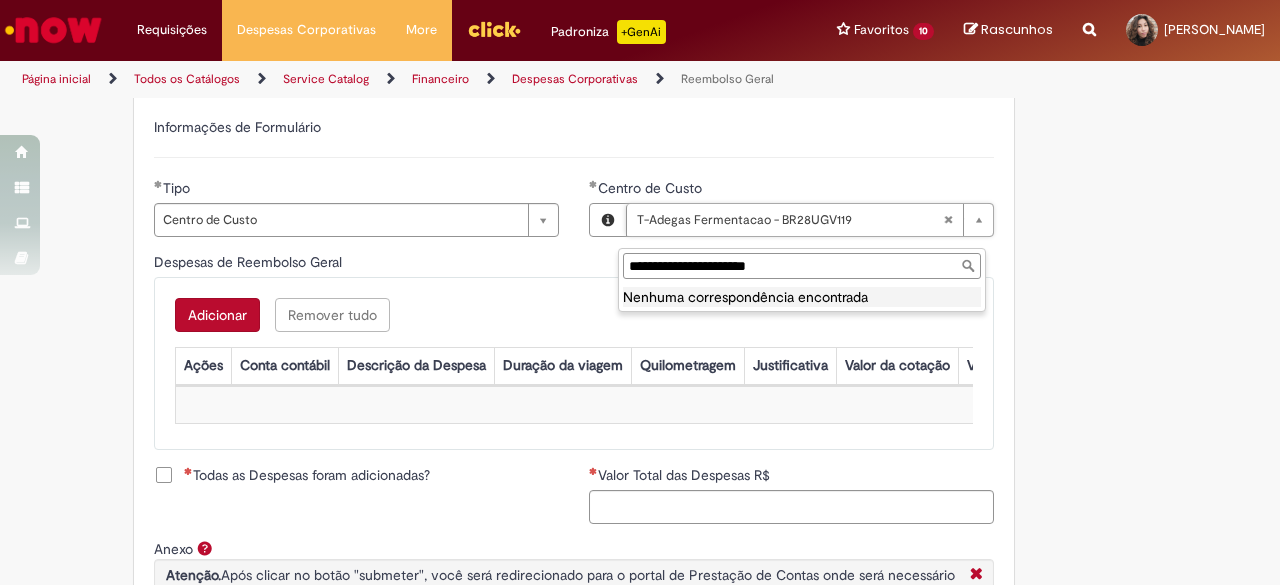 drag, startPoint x: 716, startPoint y: 263, endPoint x: 549, endPoint y: 275, distance: 167.43059 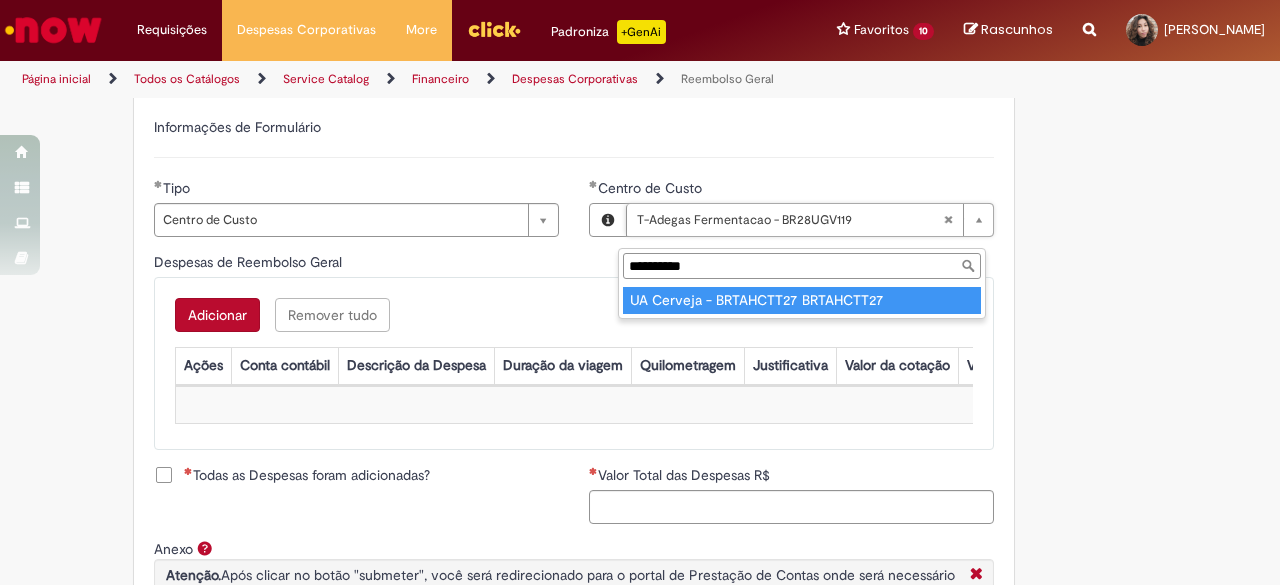 type on "**********" 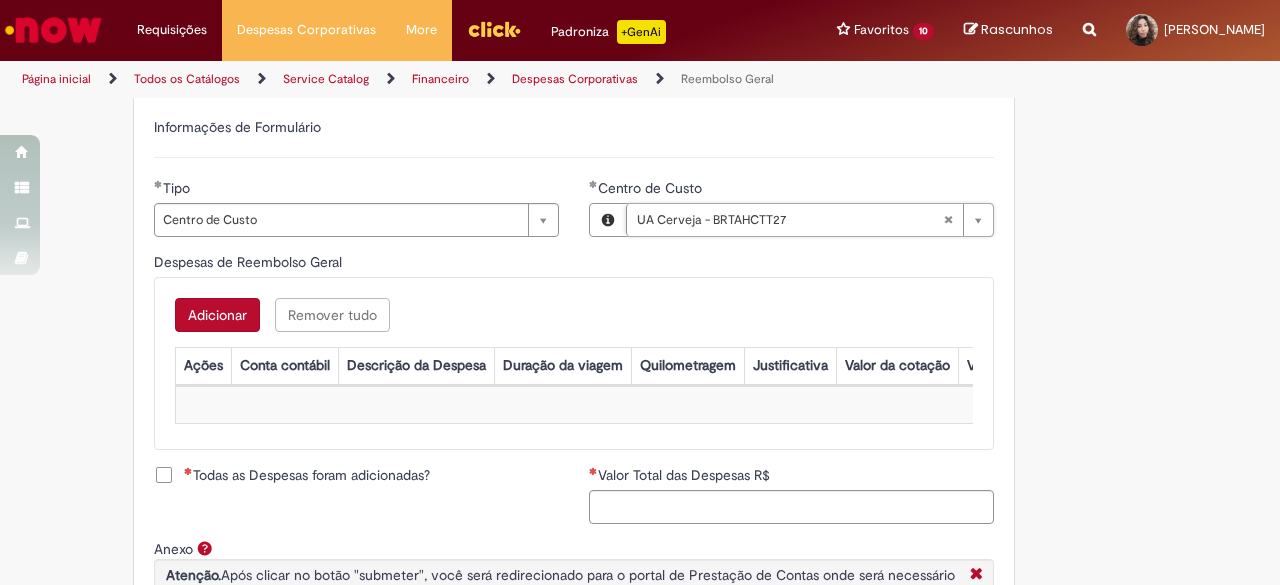 scroll, scrollTop: 0, scrollLeft: 169, axis: horizontal 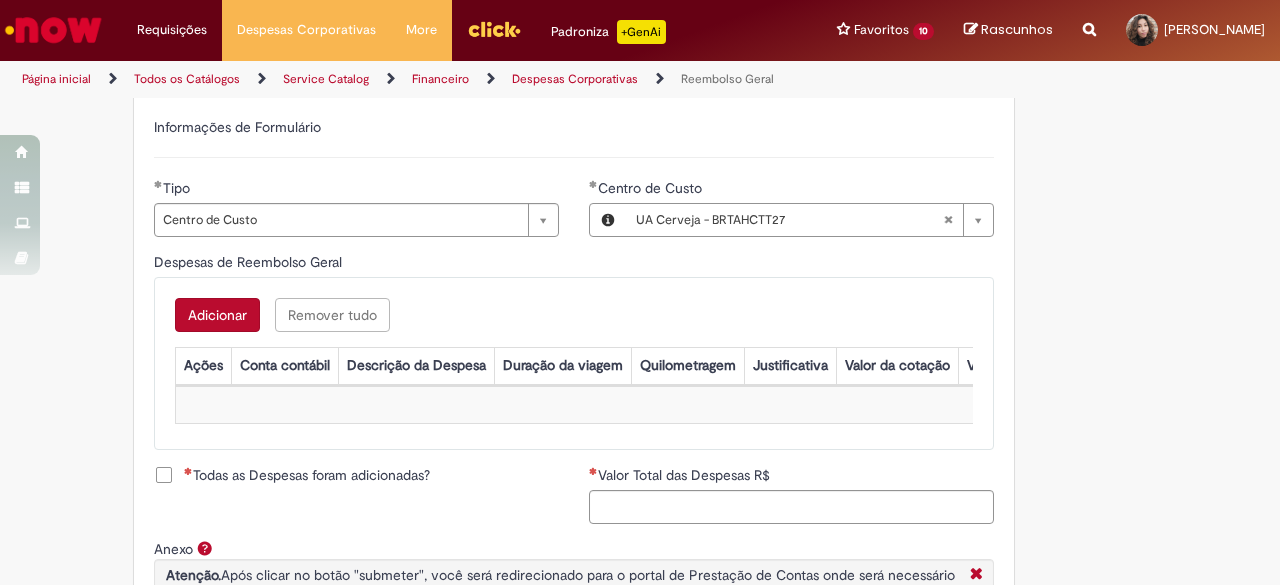 click on "**********" at bounding box center [574, 226] 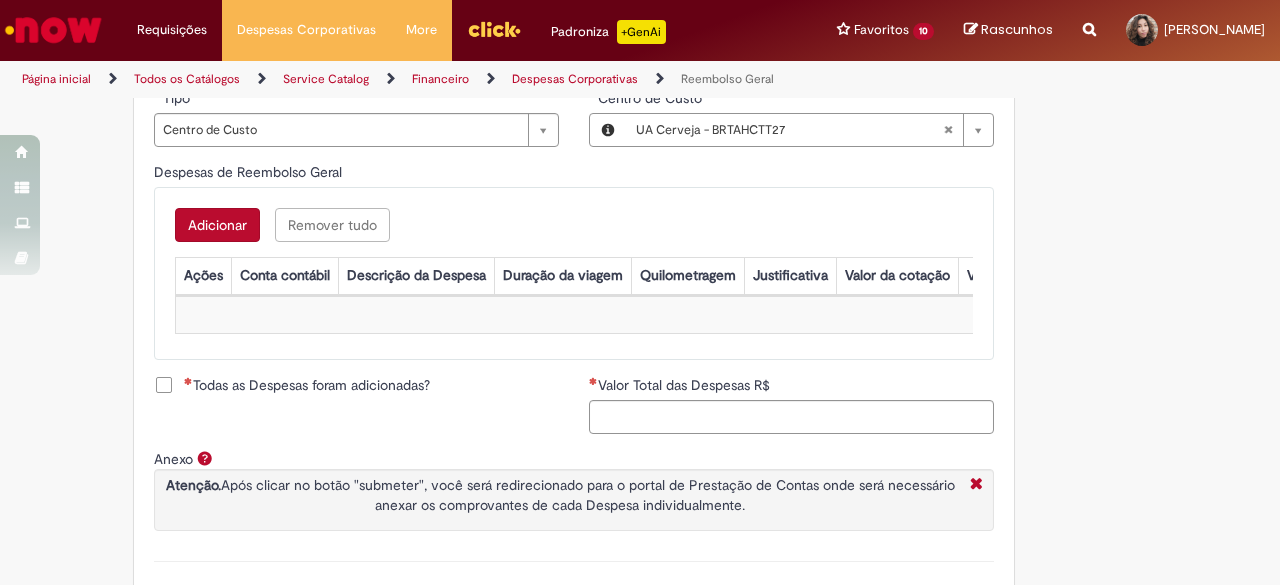 scroll, scrollTop: 819, scrollLeft: 0, axis: vertical 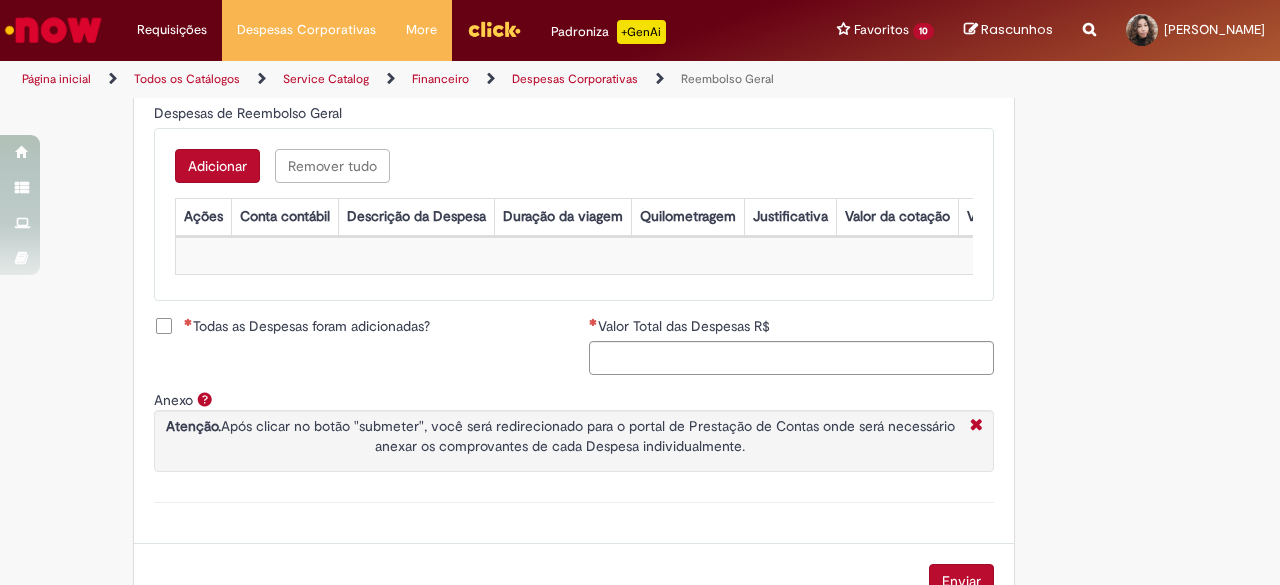 click on "Adicionar" at bounding box center (217, 166) 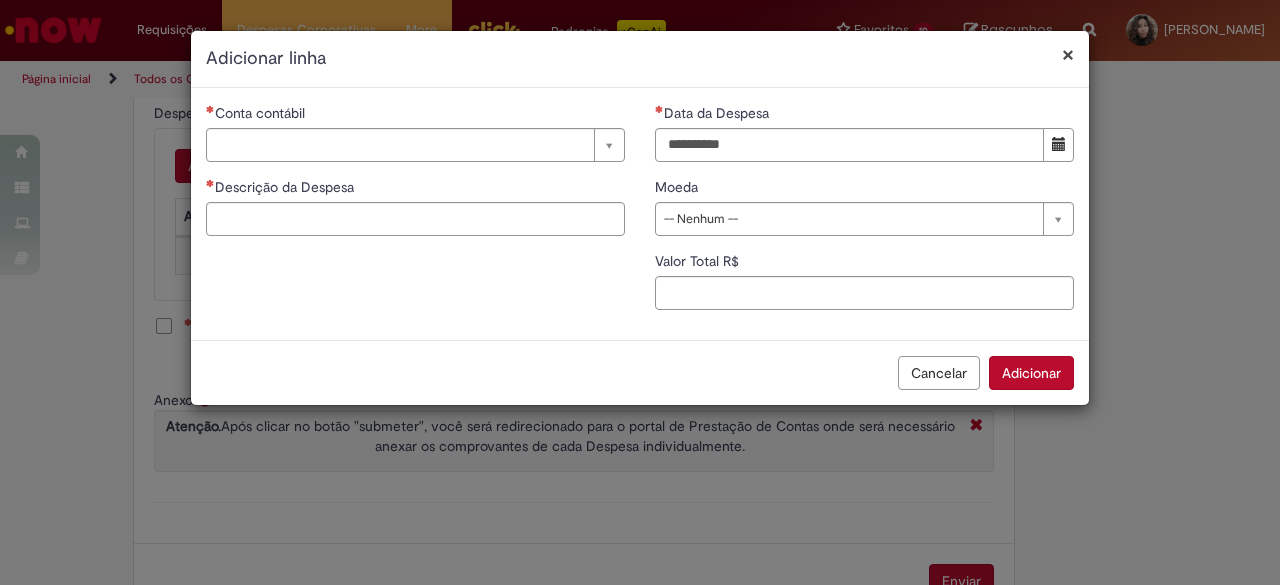 click on "Cancelar" at bounding box center [939, 373] 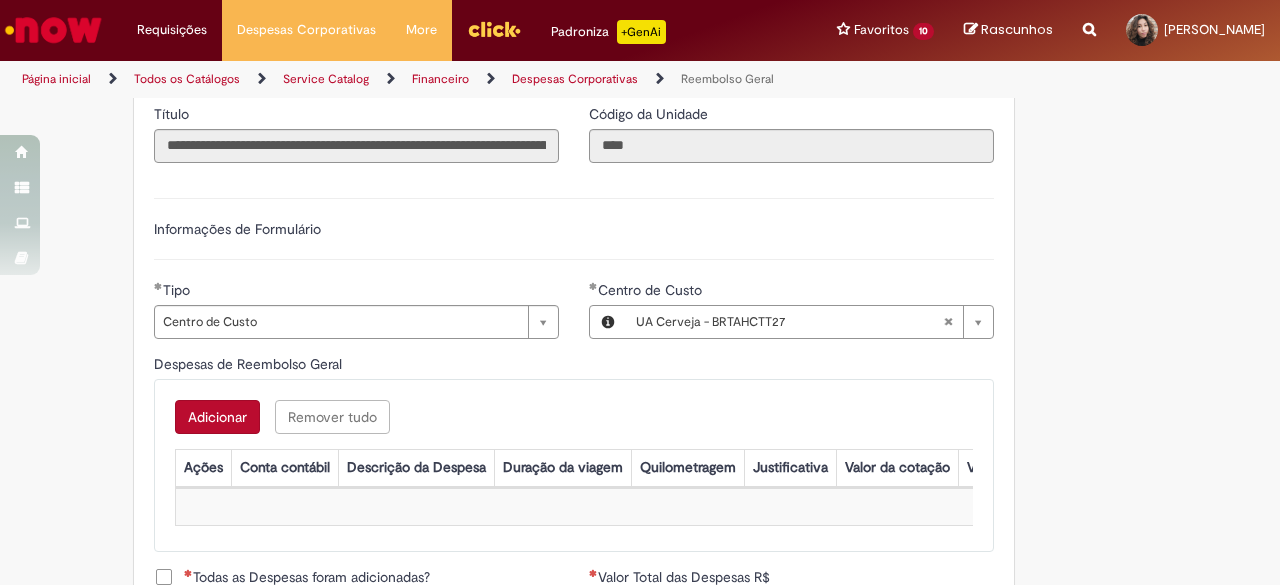 scroll, scrollTop: 776, scrollLeft: 0, axis: vertical 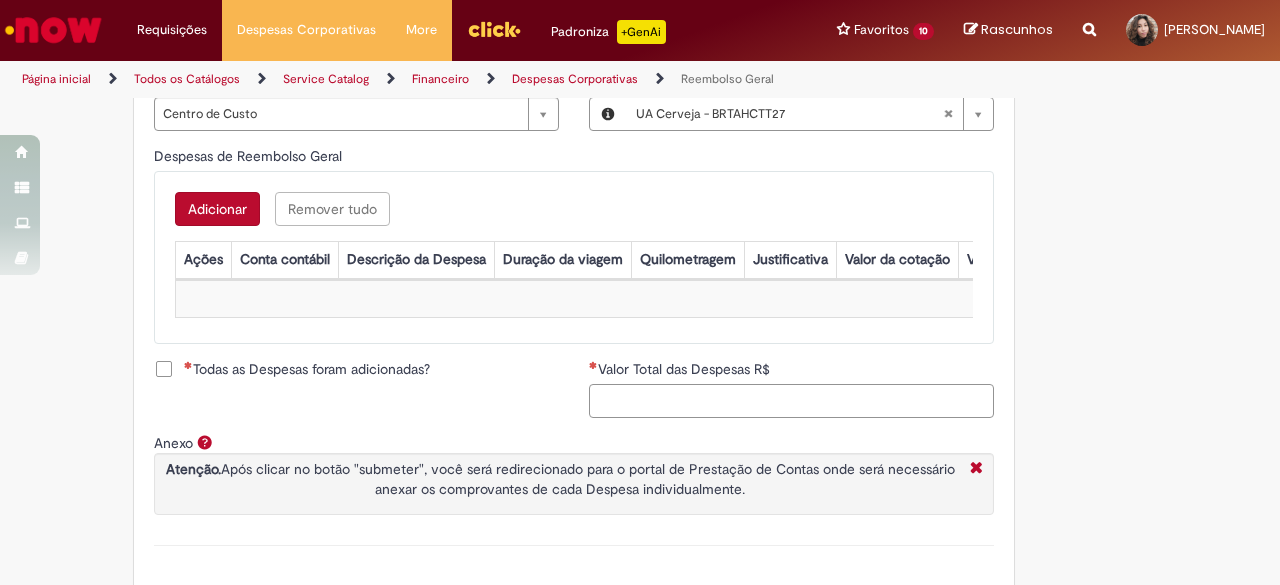 click on "Valor Total das Despesas R$" at bounding box center [791, 401] 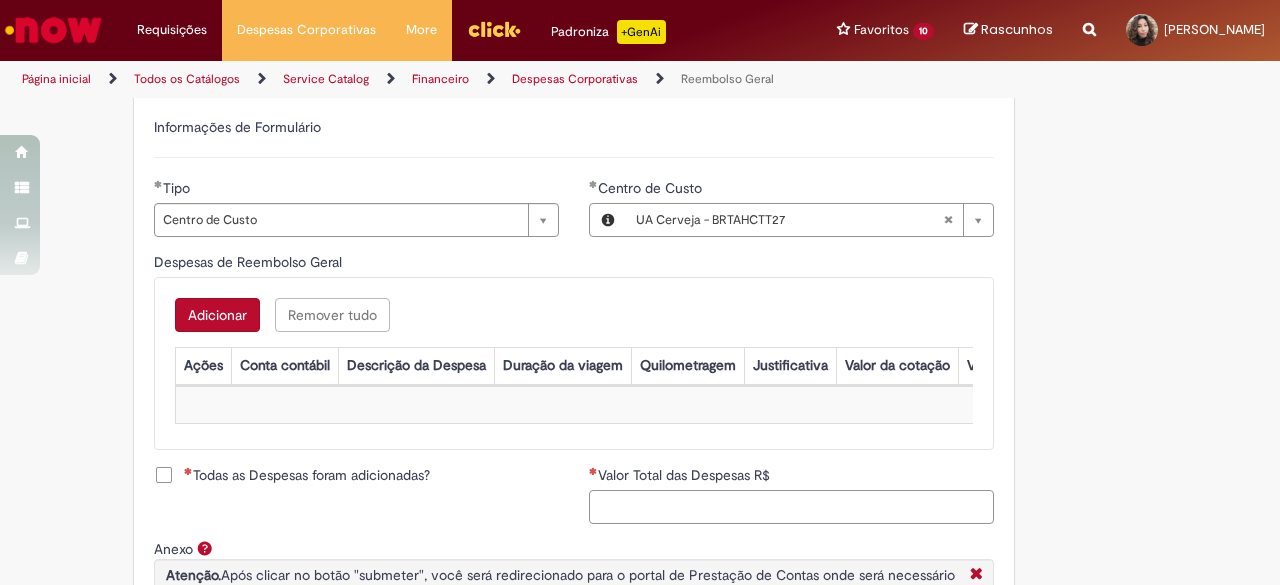 scroll, scrollTop: 671, scrollLeft: 0, axis: vertical 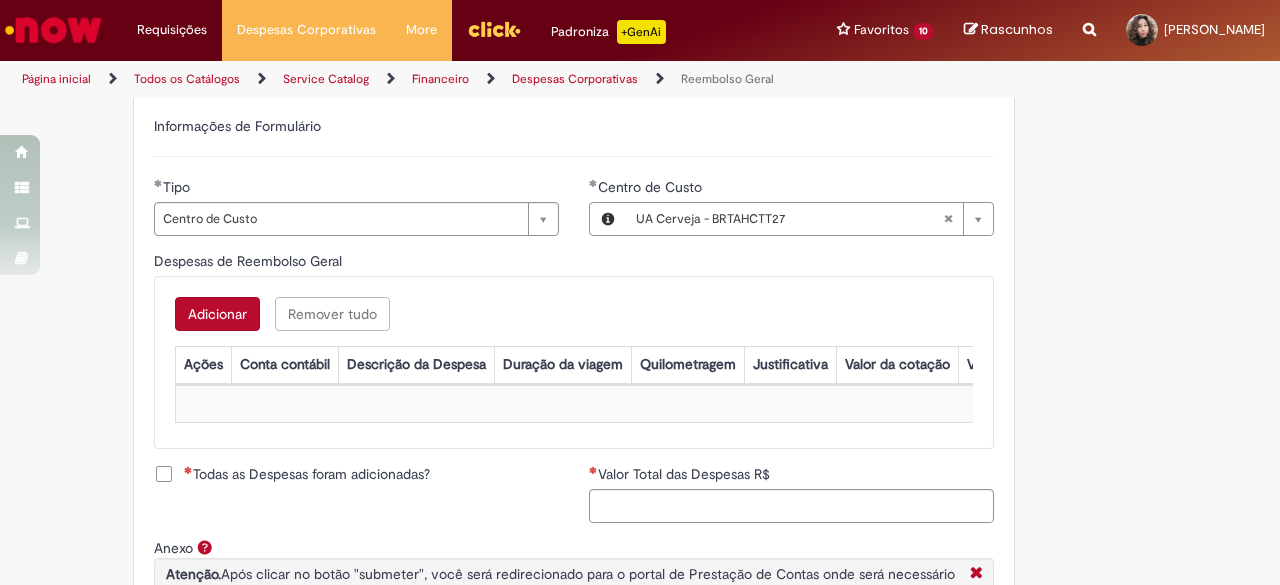 click on "Adicionar" at bounding box center (217, 314) 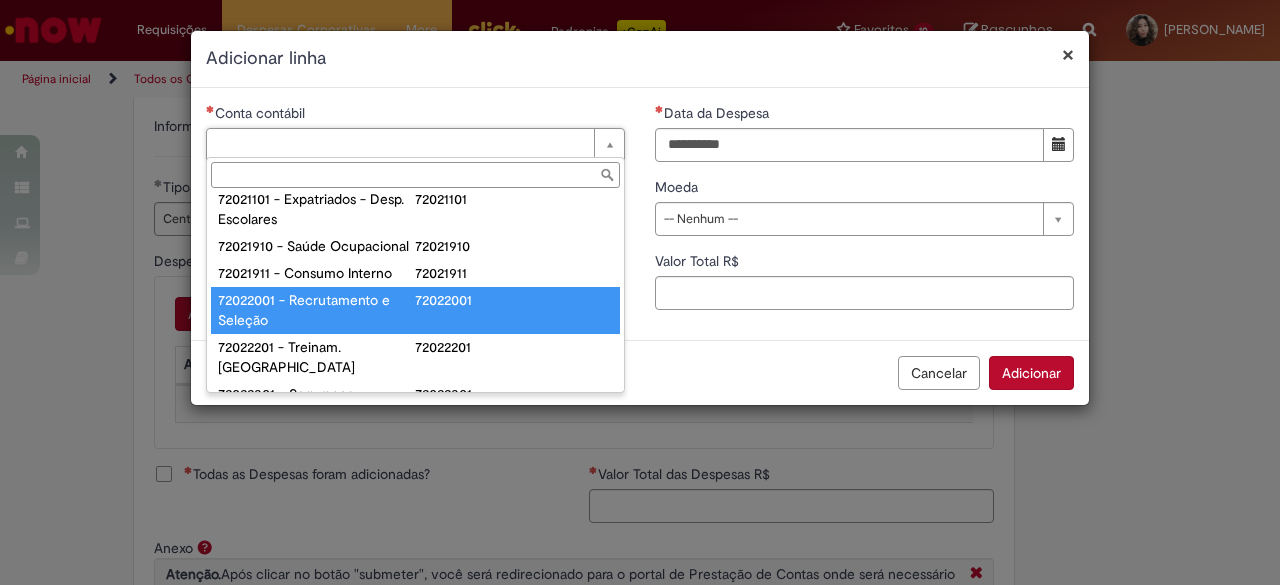 scroll, scrollTop: 0, scrollLeft: 0, axis: both 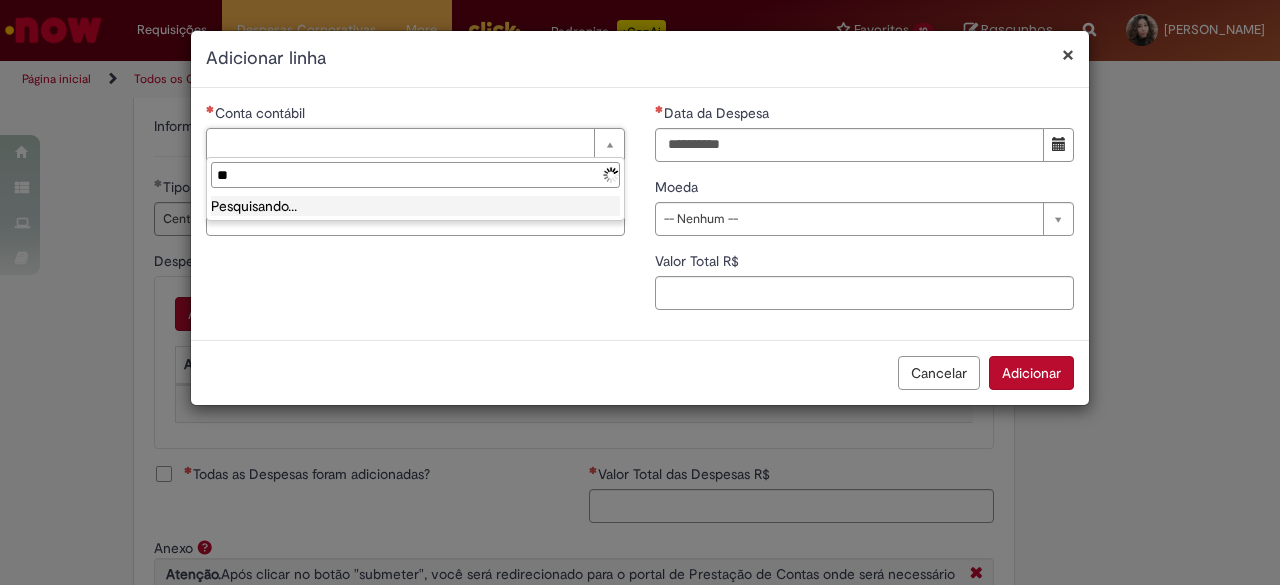 type on "*" 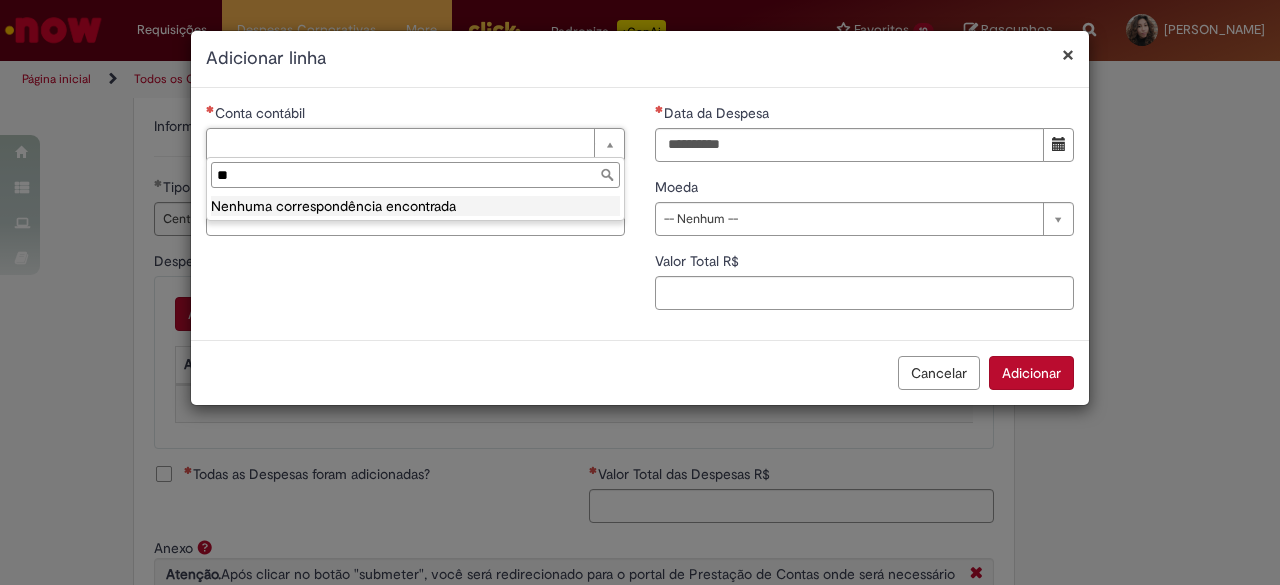 type on "*" 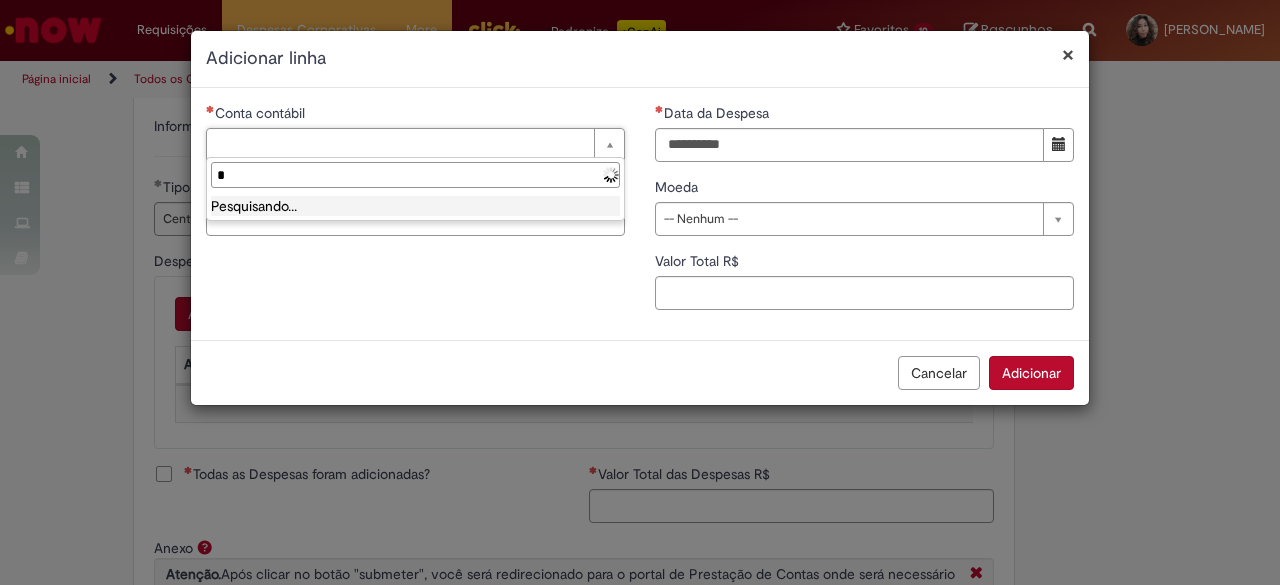 type 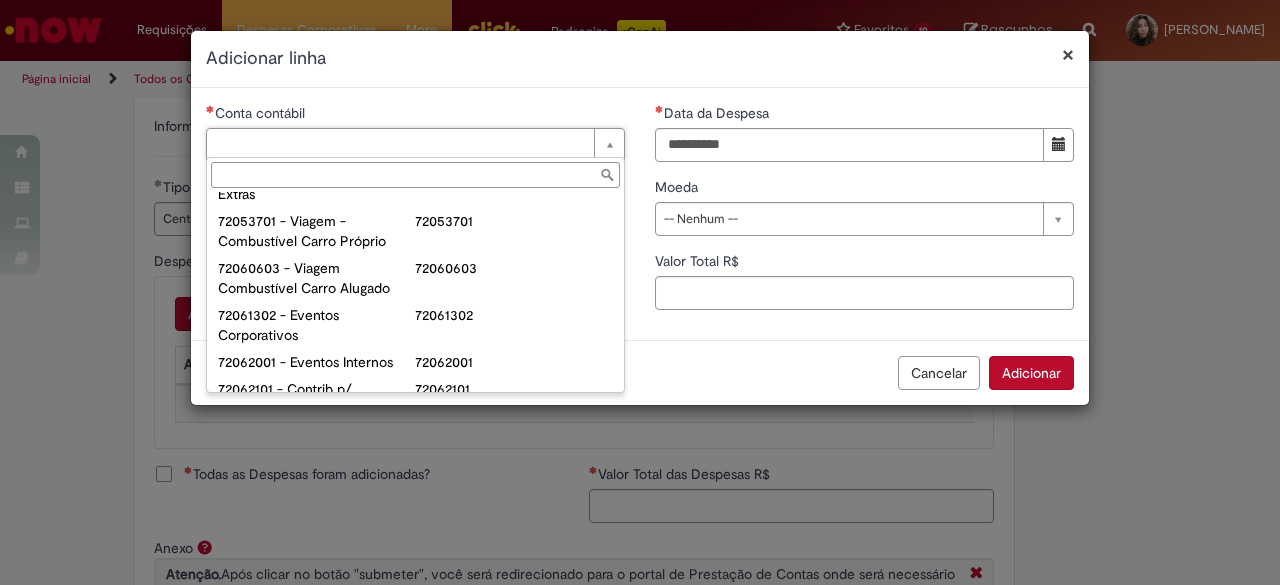 scroll, scrollTop: 1364, scrollLeft: 0, axis: vertical 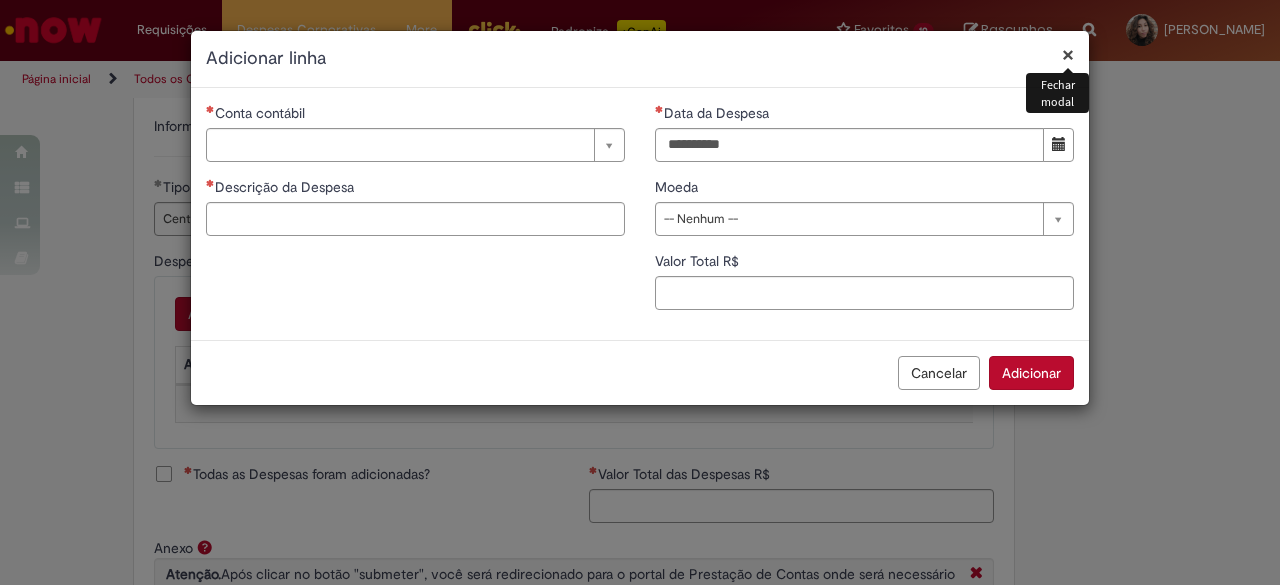 click on "Fechar modal" at bounding box center (1057, 93) 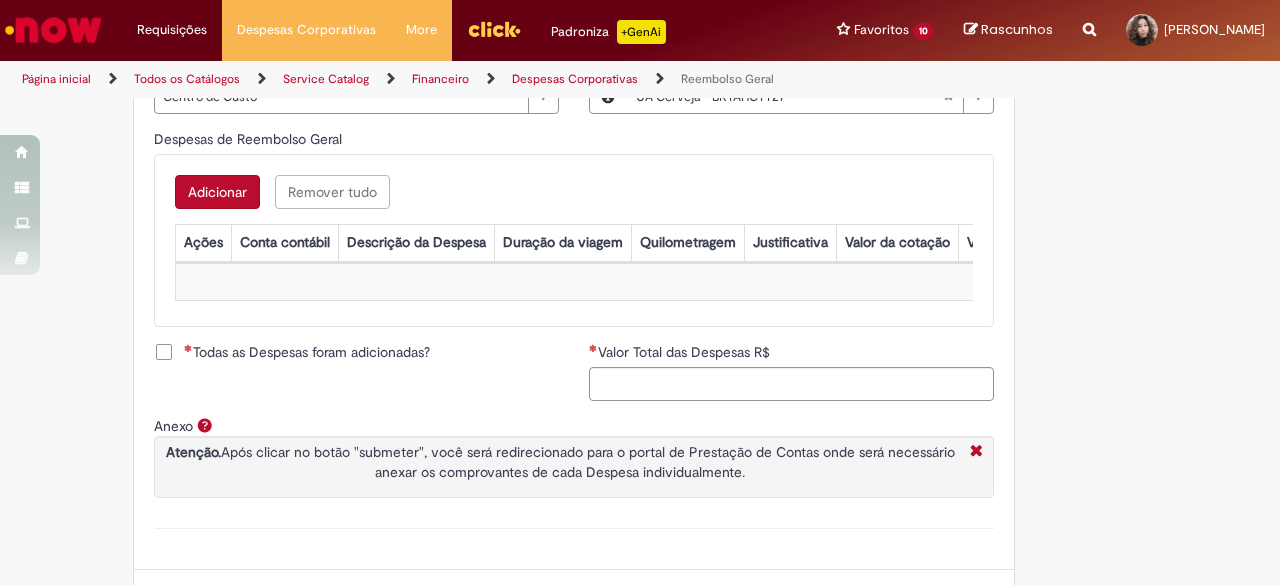 scroll, scrollTop: 817, scrollLeft: 0, axis: vertical 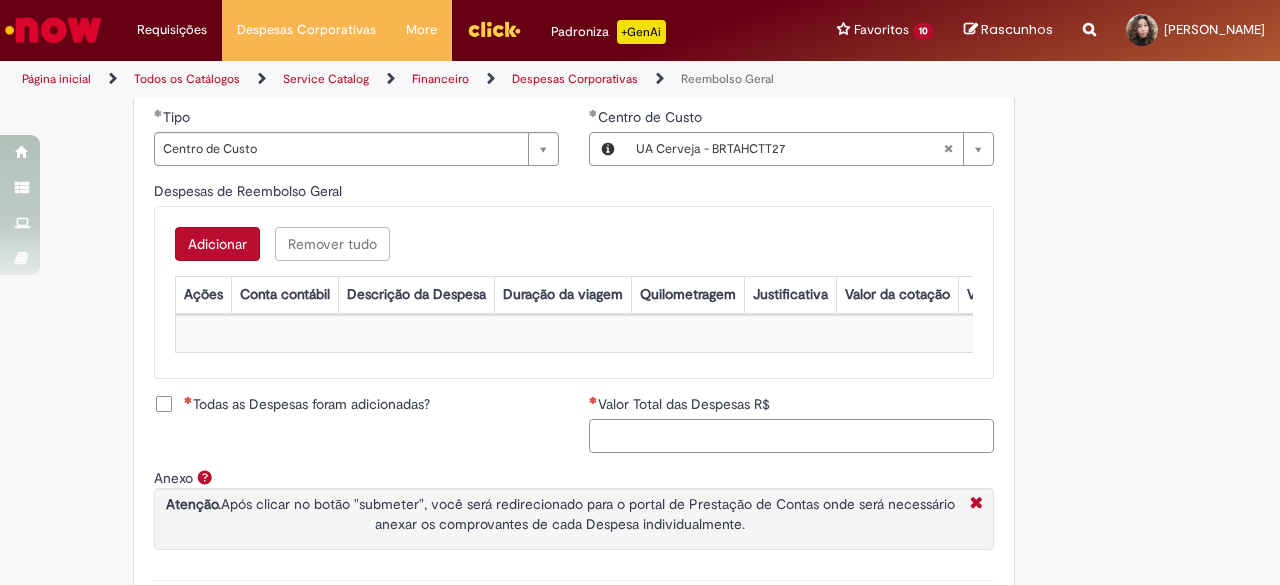 click on "Valor Total das Despesas R$" at bounding box center (791, 436) 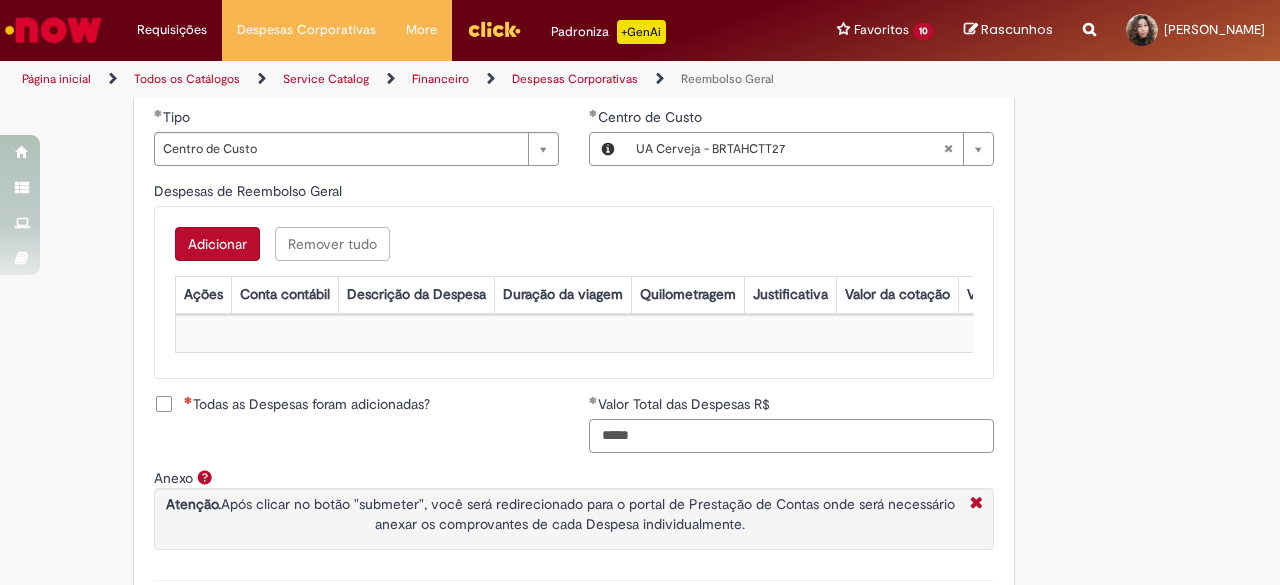 type on "*****" 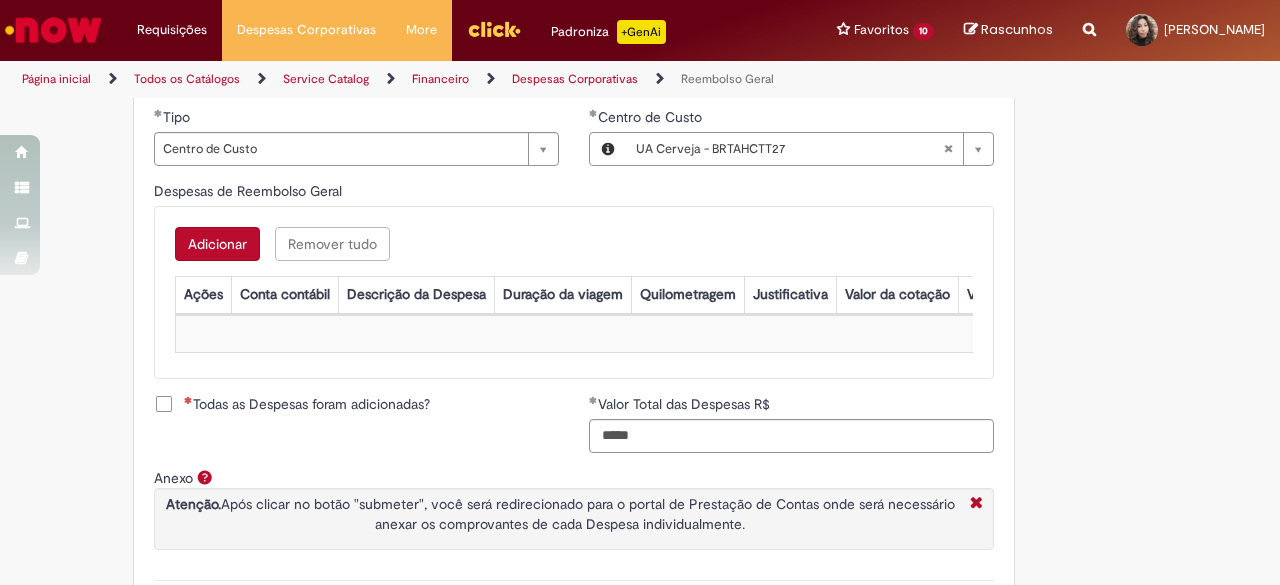 click on "Todas as Despesas foram adicionadas? Valor Total das Despesas R$ *****" at bounding box center [574, 431] 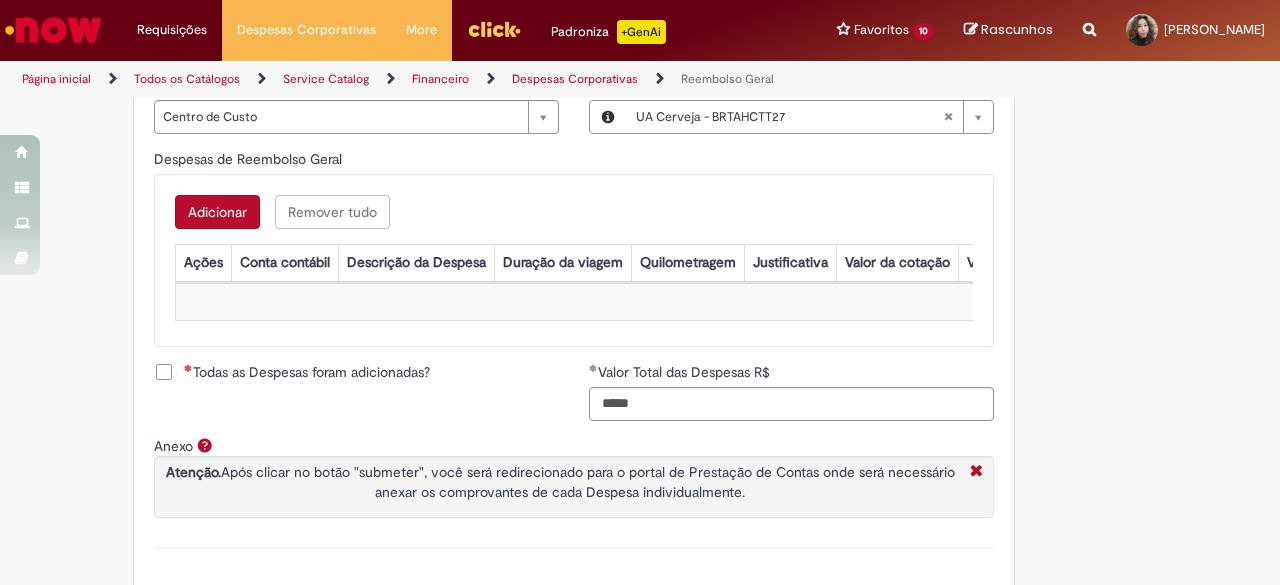 click on "Todas as Despesas foram adicionadas?" at bounding box center [307, 372] 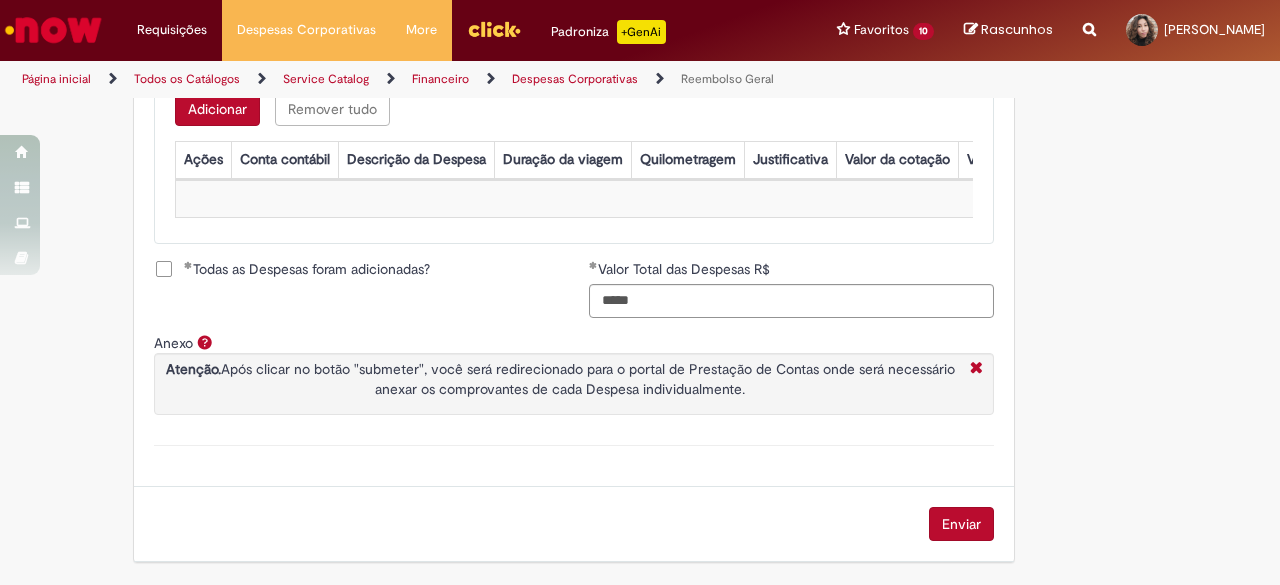 scroll, scrollTop: 903, scrollLeft: 0, axis: vertical 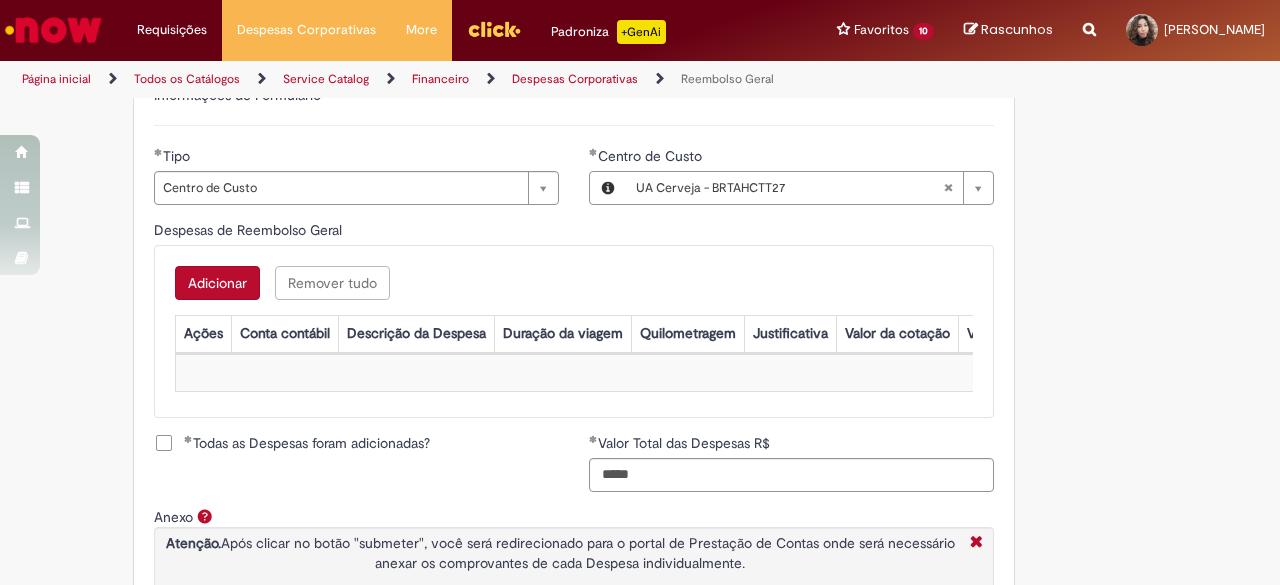 click on "Adicionar Remover tudo Despesas de Reembolso Geral Ações Conta contábil Descrição da Despesa Duração da viagem Quilometragem Justificativa Valor da cotação Valor por Litro Combustível Data da Despesa Moeda Valor Gasto em €/US Valor Total R$ ID Interno CC sap_a_integrar Sem dados para exibir" at bounding box center [574, 331] 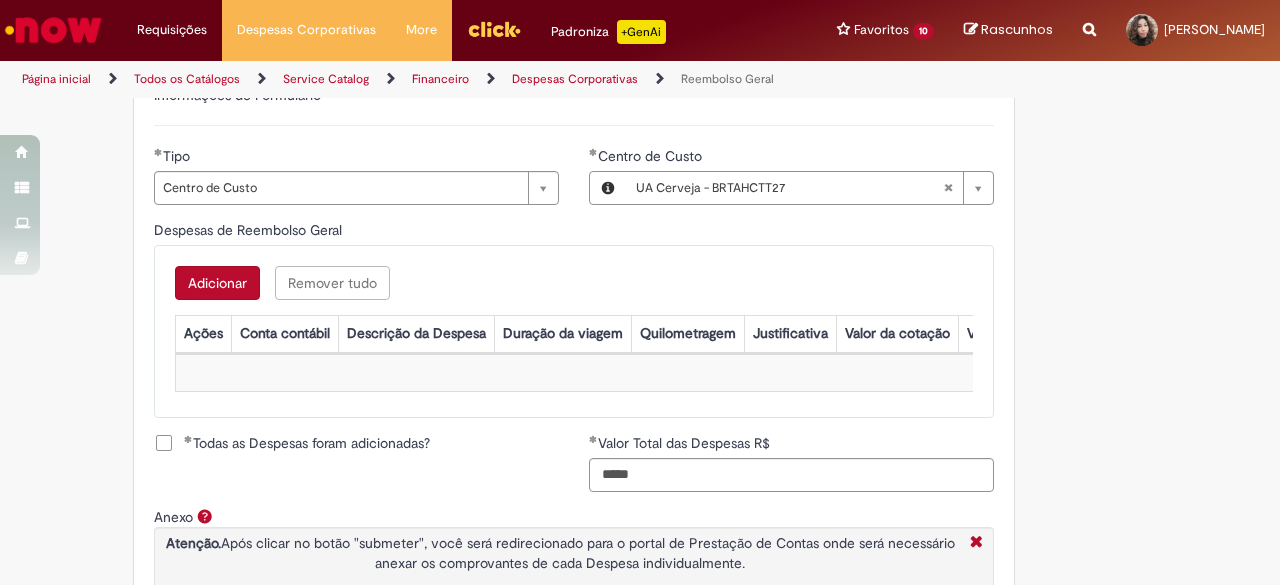click on "Adicionar" at bounding box center (217, 283) 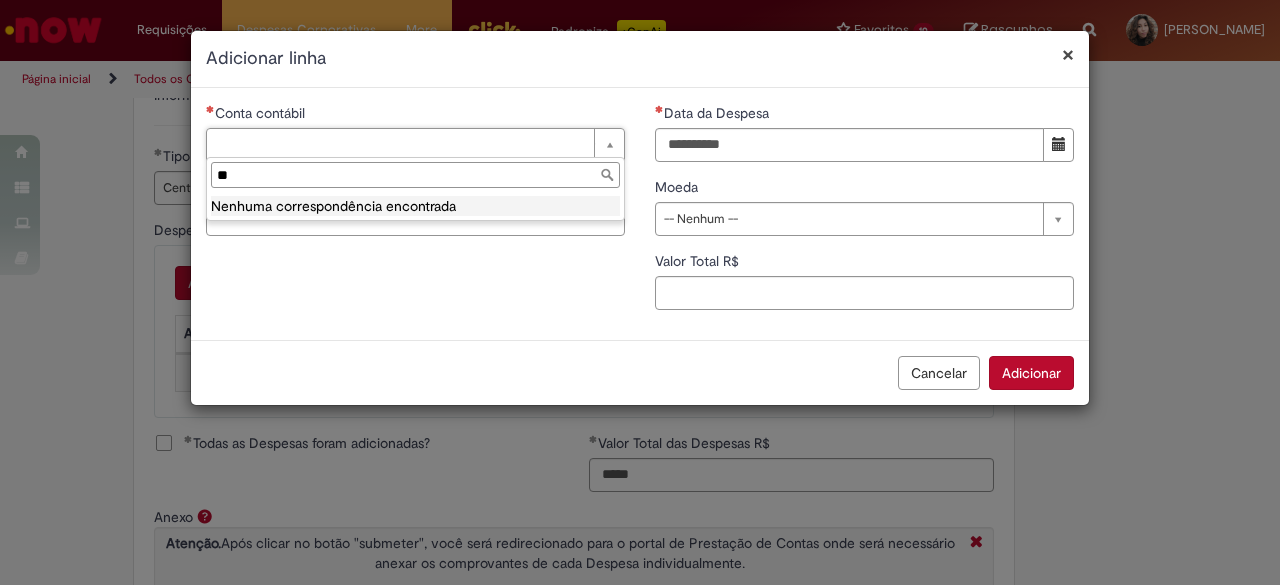 type on "*" 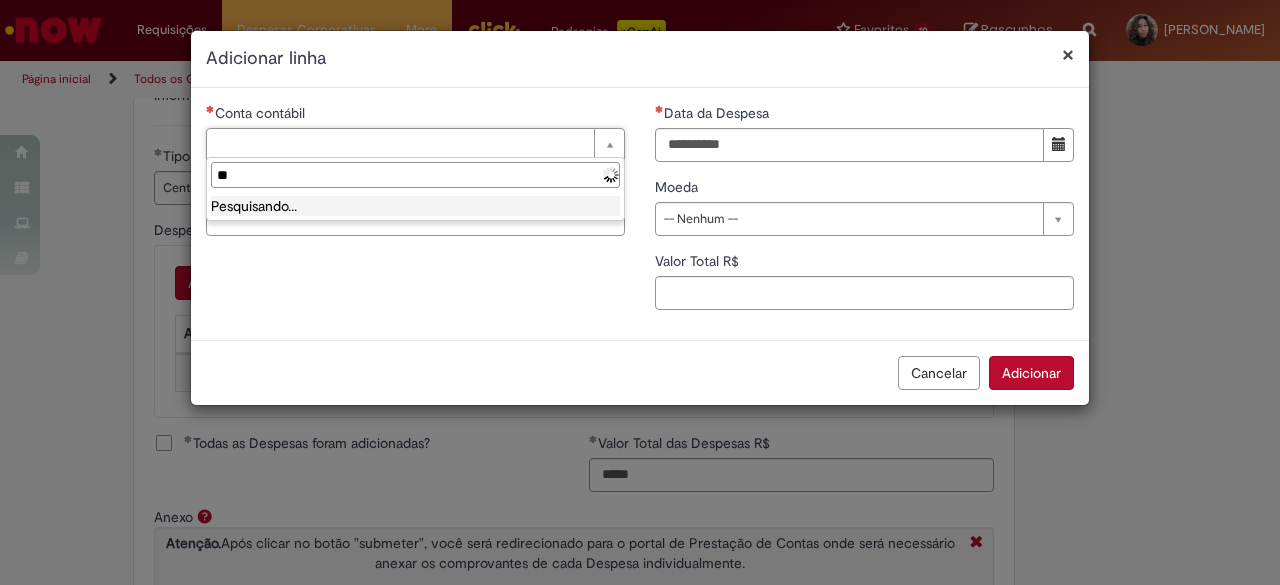 type on "*" 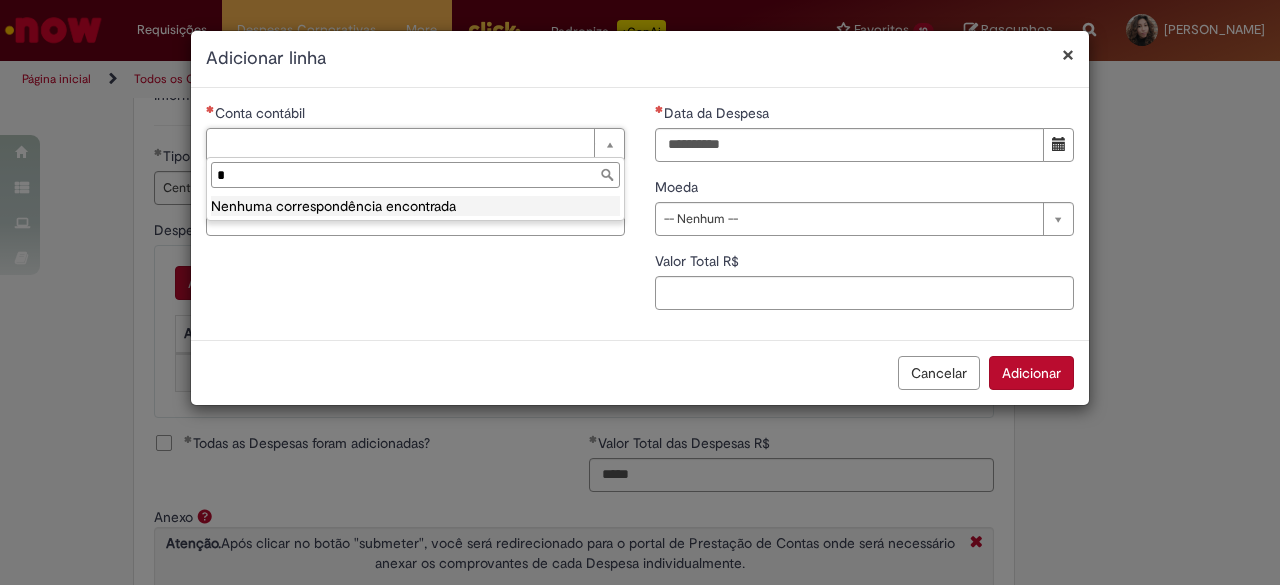 type 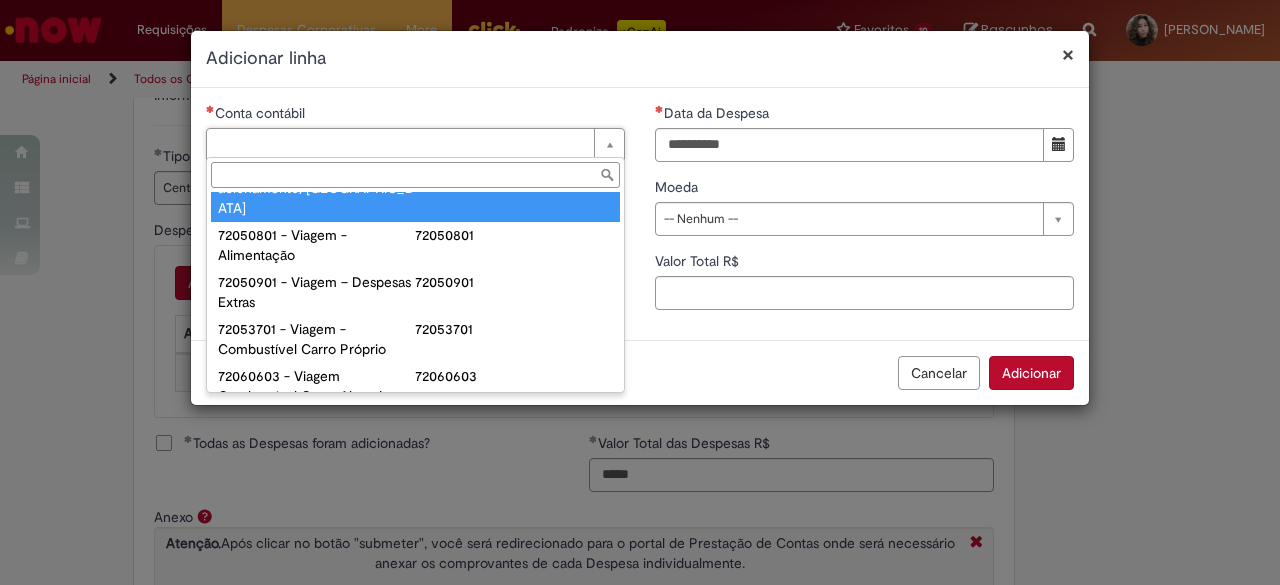 scroll, scrollTop: 1258, scrollLeft: 0, axis: vertical 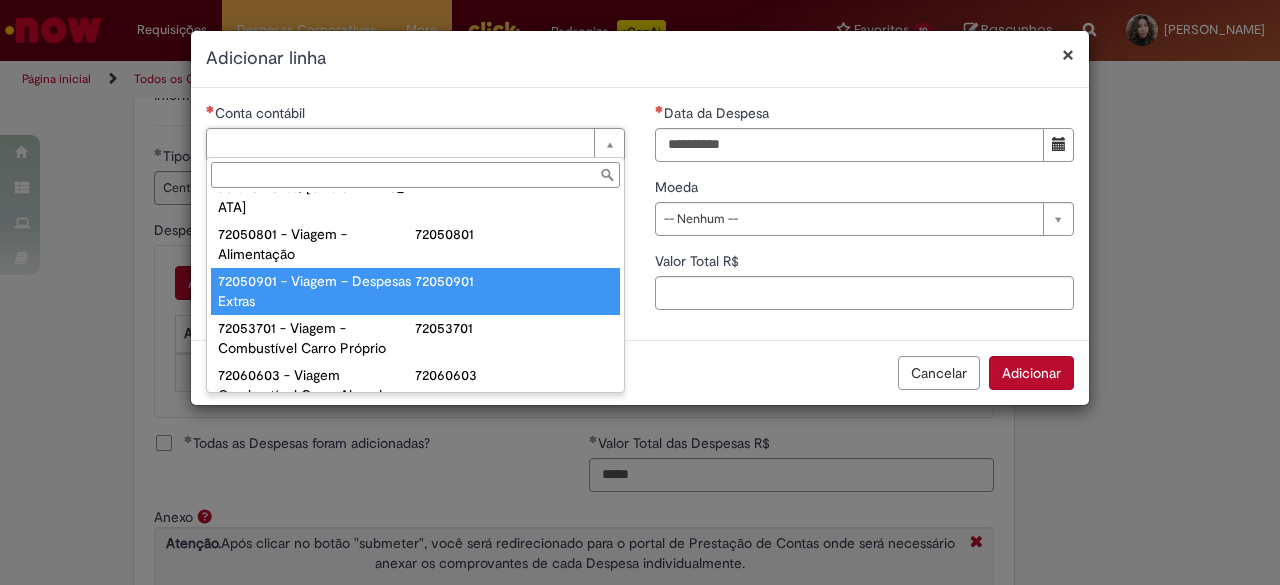 type on "**********" 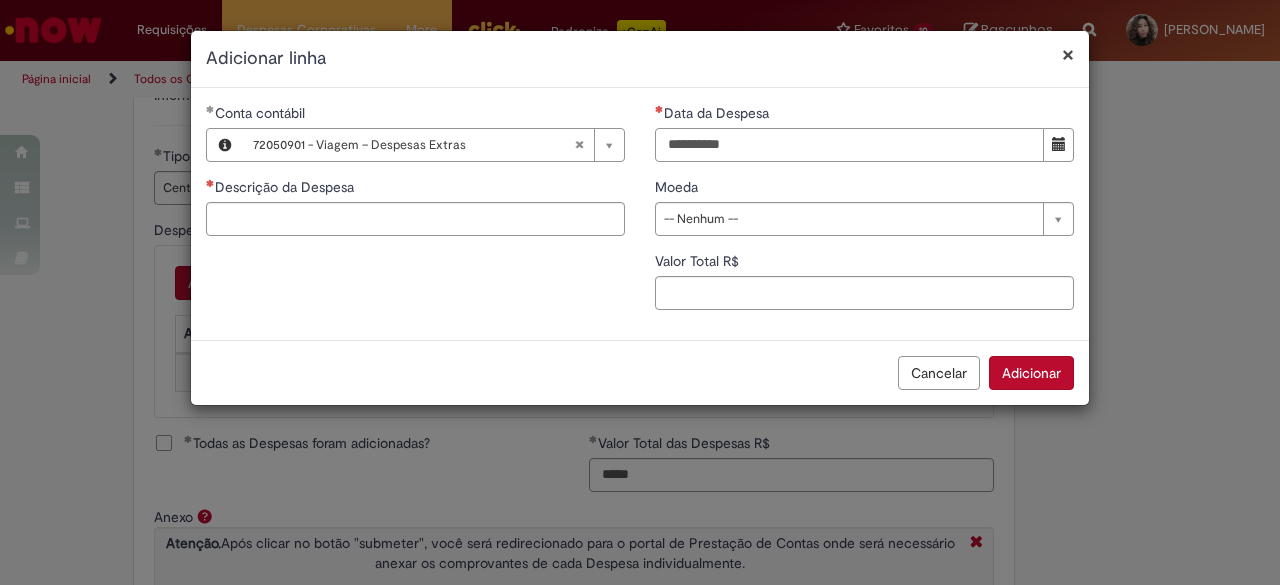 click on "Data da Despesa" at bounding box center [849, 145] 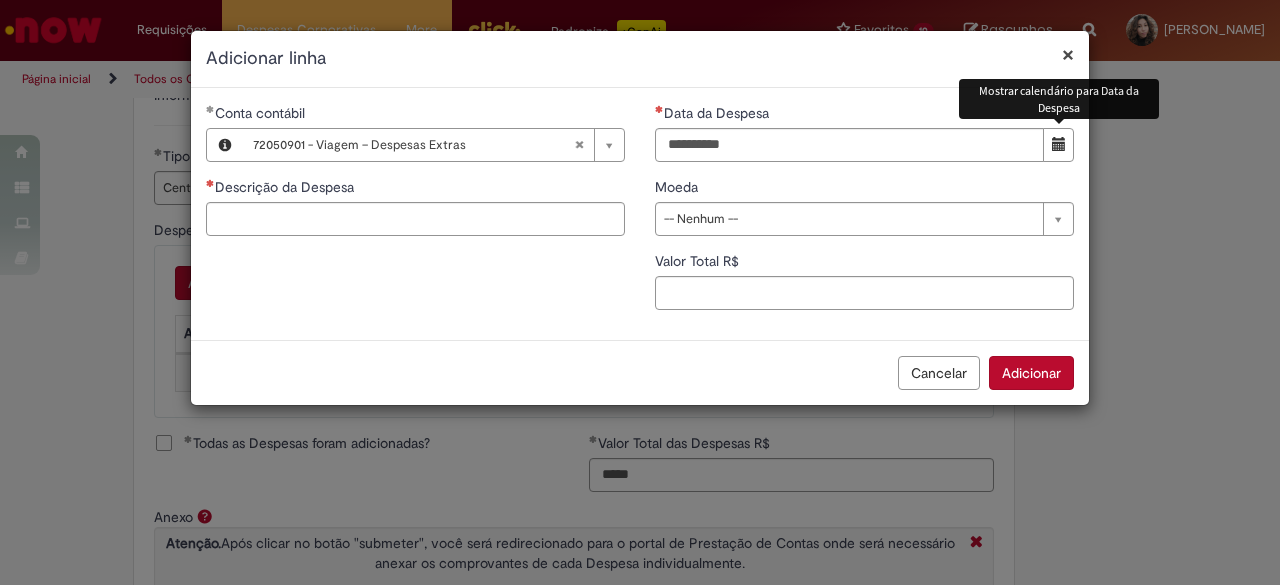 click at bounding box center [1058, 145] 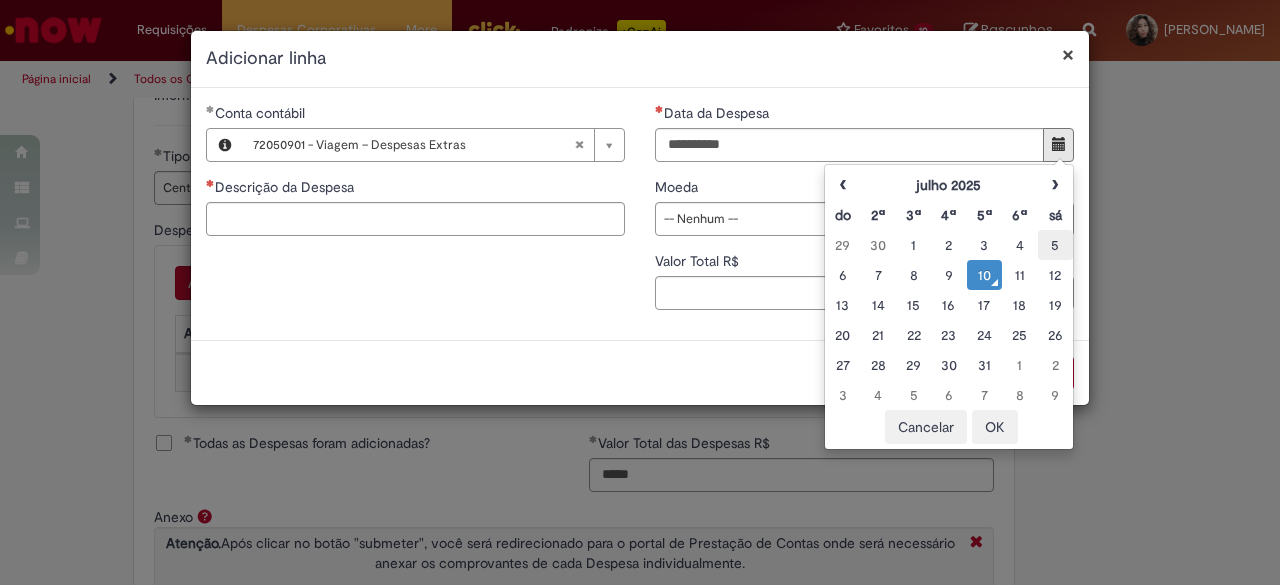 click on "5" at bounding box center [1055, 245] 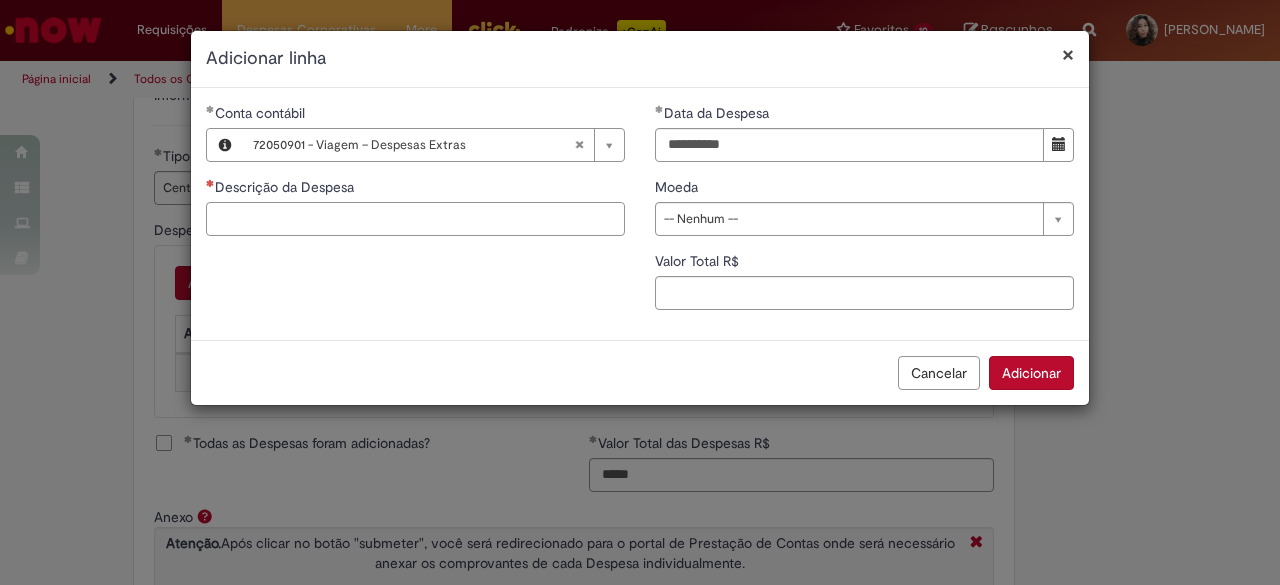click on "Descrição da Despesa" at bounding box center [415, 219] 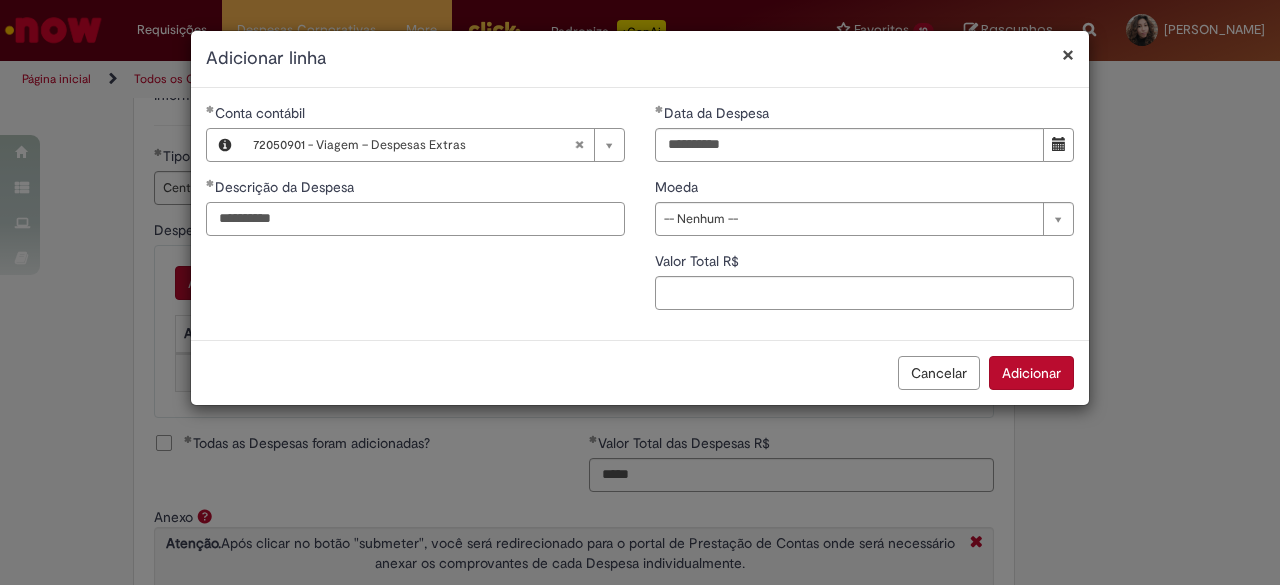 type on "**********" 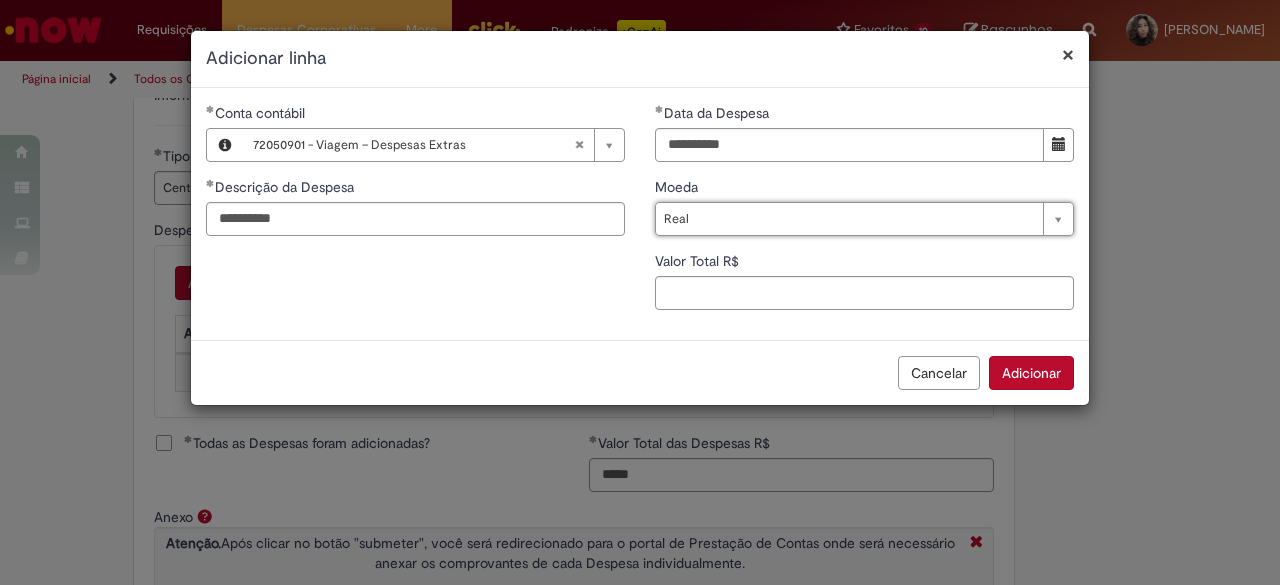type on "****" 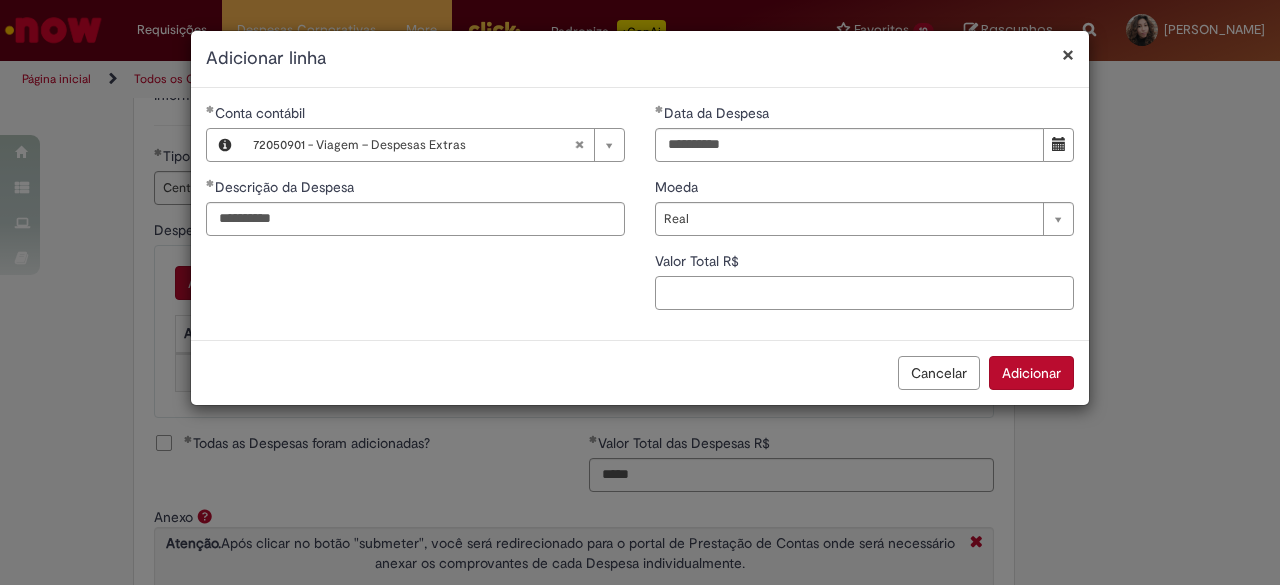 click on "Valor Total R$" at bounding box center [864, 293] 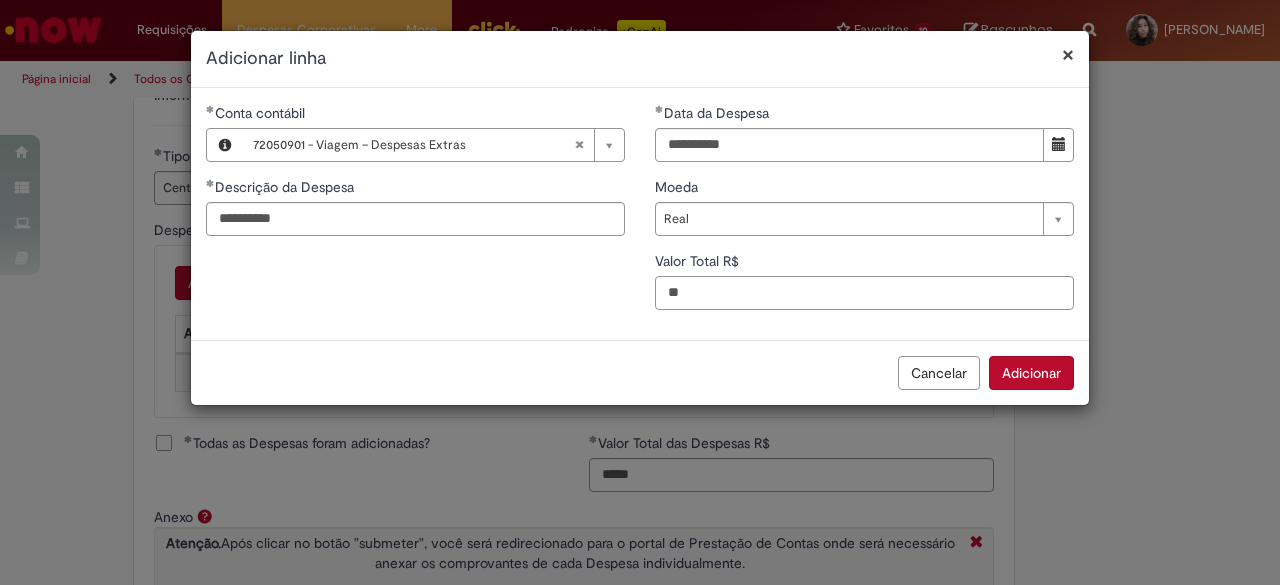 type on "**" 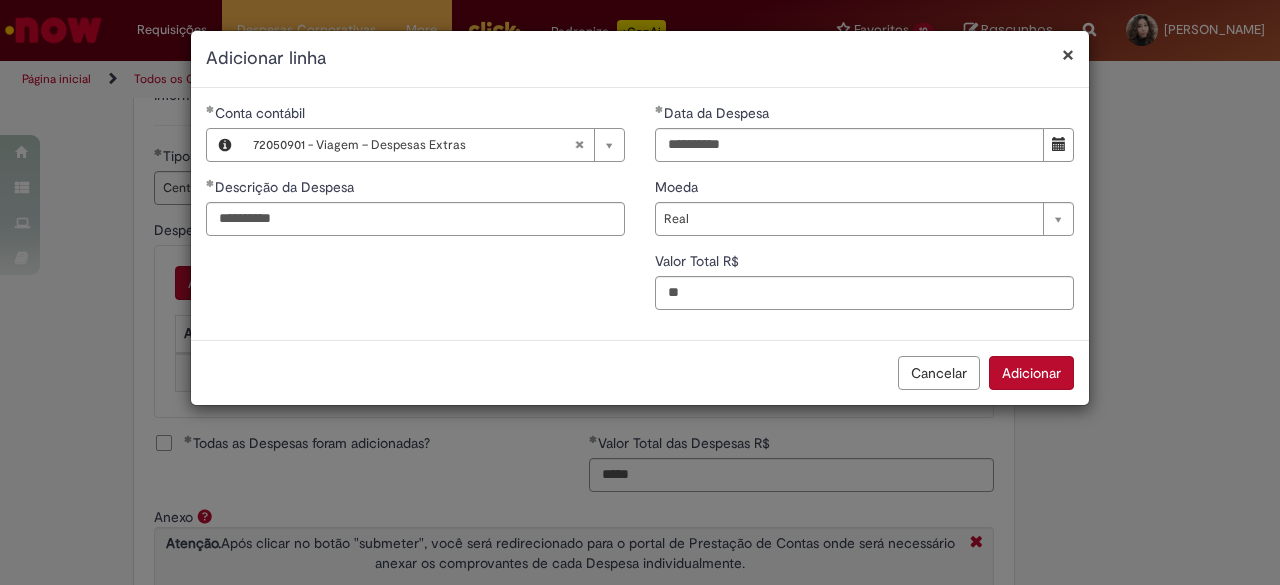 click on "**********" at bounding box center (864, 214) 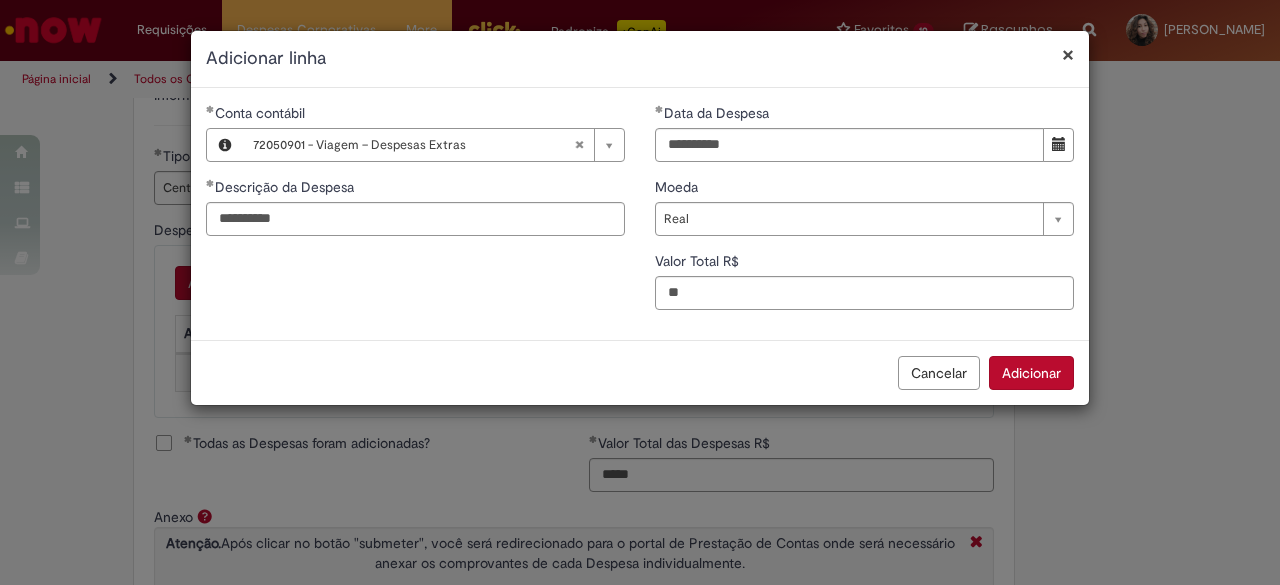 click on "Adicionar" at bounding box center (1031, 373) 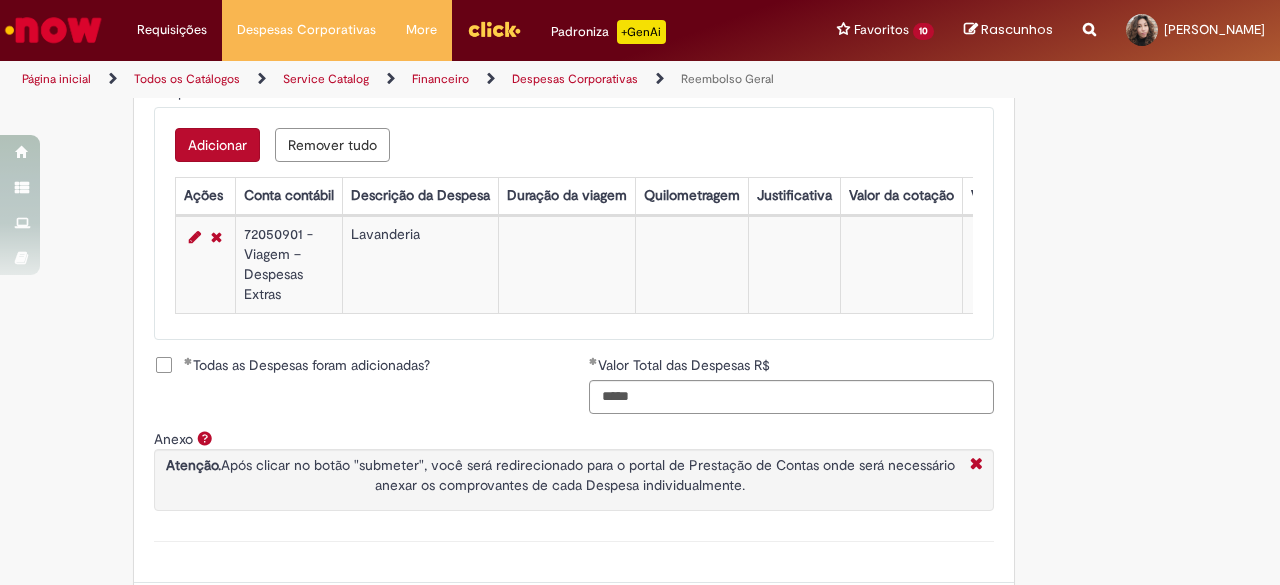 scroll, scrollTop: 845, scrollLeft: 0, axis: vertical 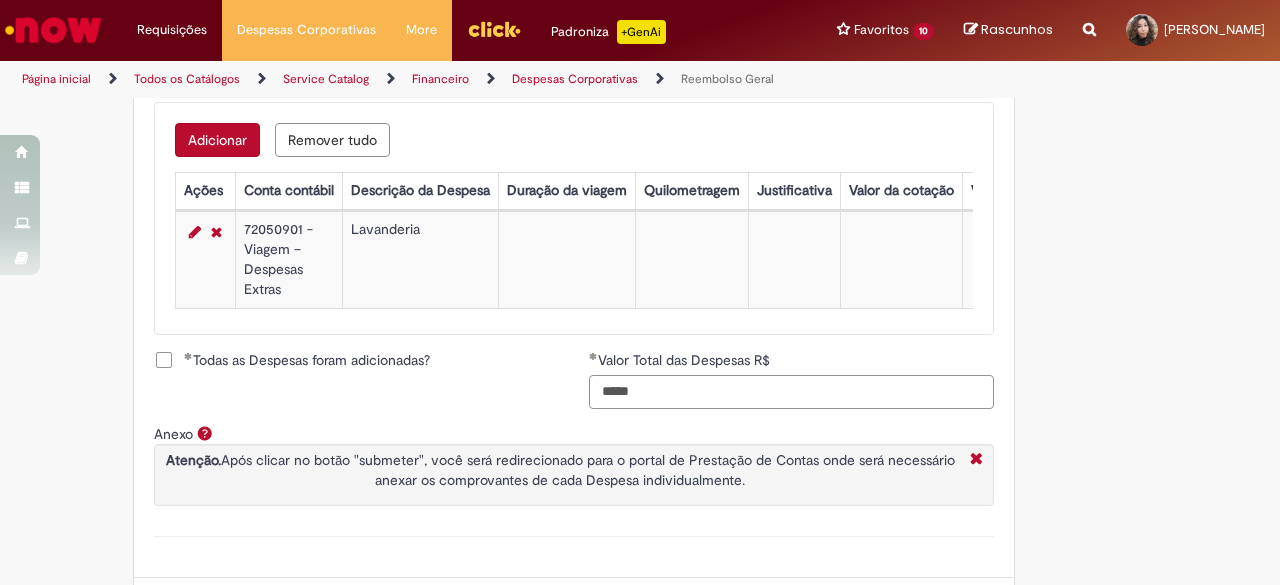 click on "*****" at bounding box center [791, 392] 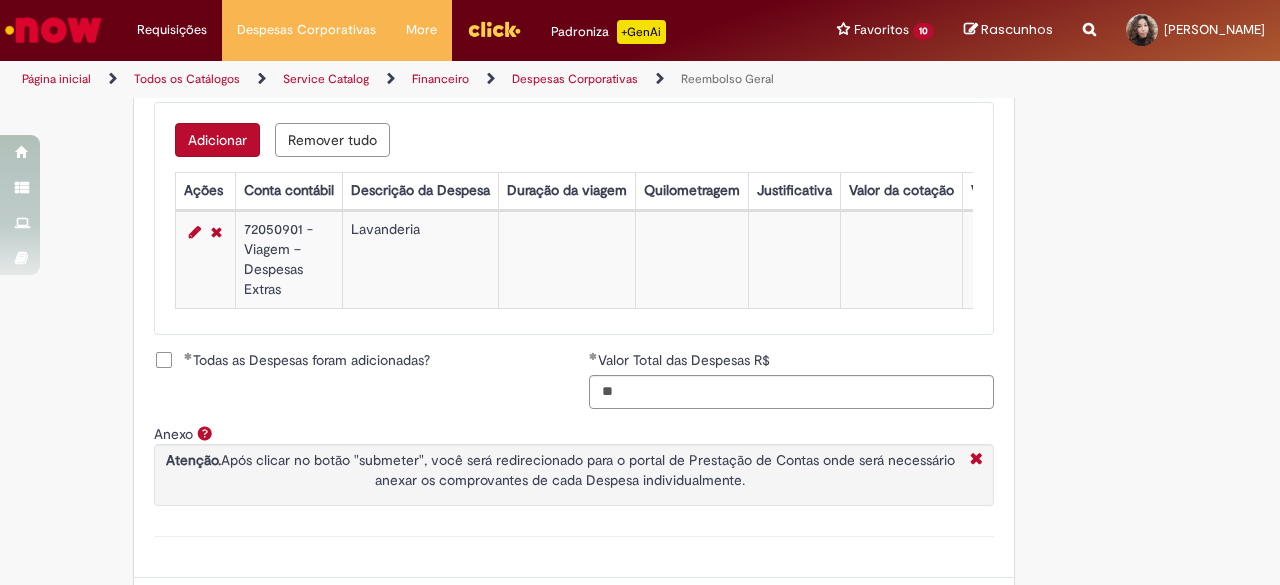 click on "Todas as Despesas foram adicionadas?" at bounding box center (356, 370) 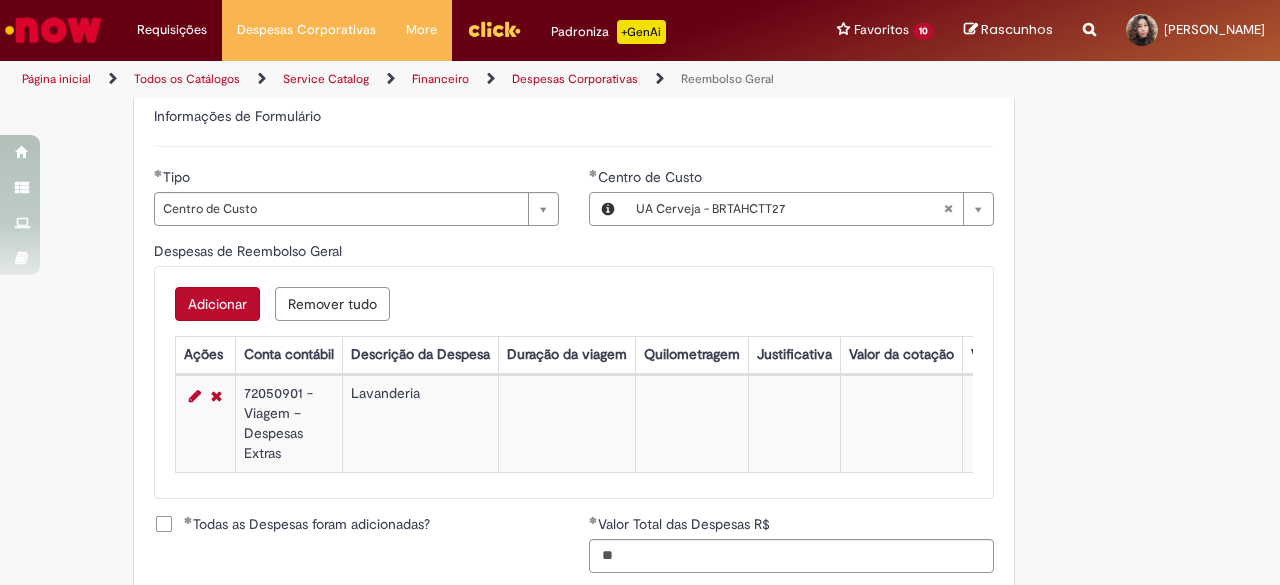scroll, scrollTop: 963, scrollLeft: 0, axis: vertical 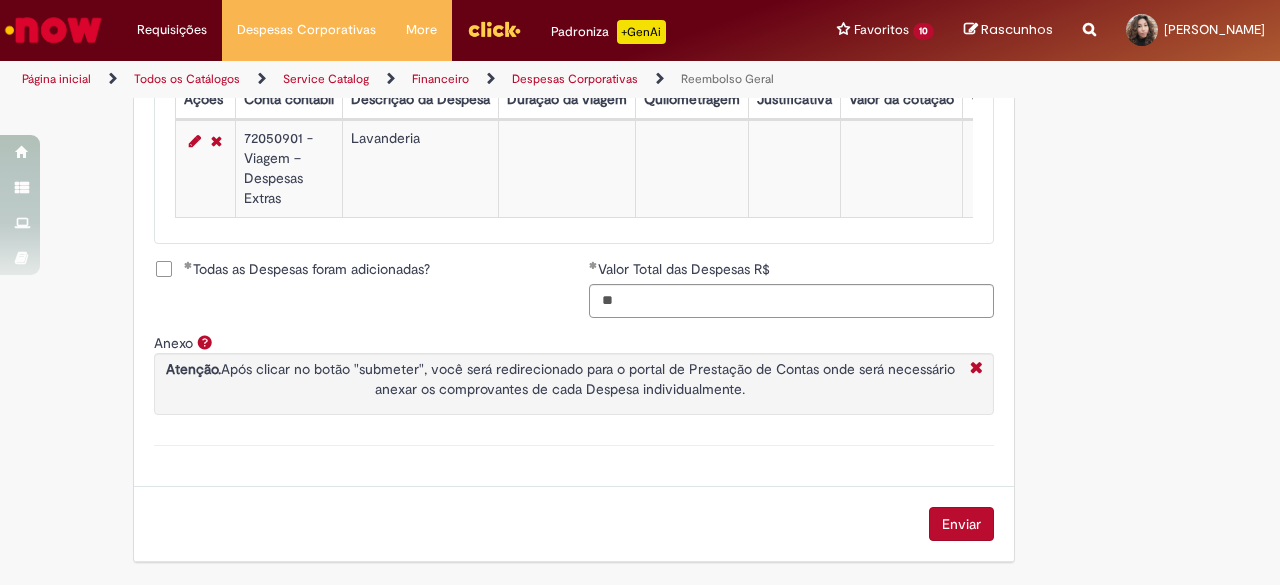 click on "Enviar" at bounding box center (961, 524) 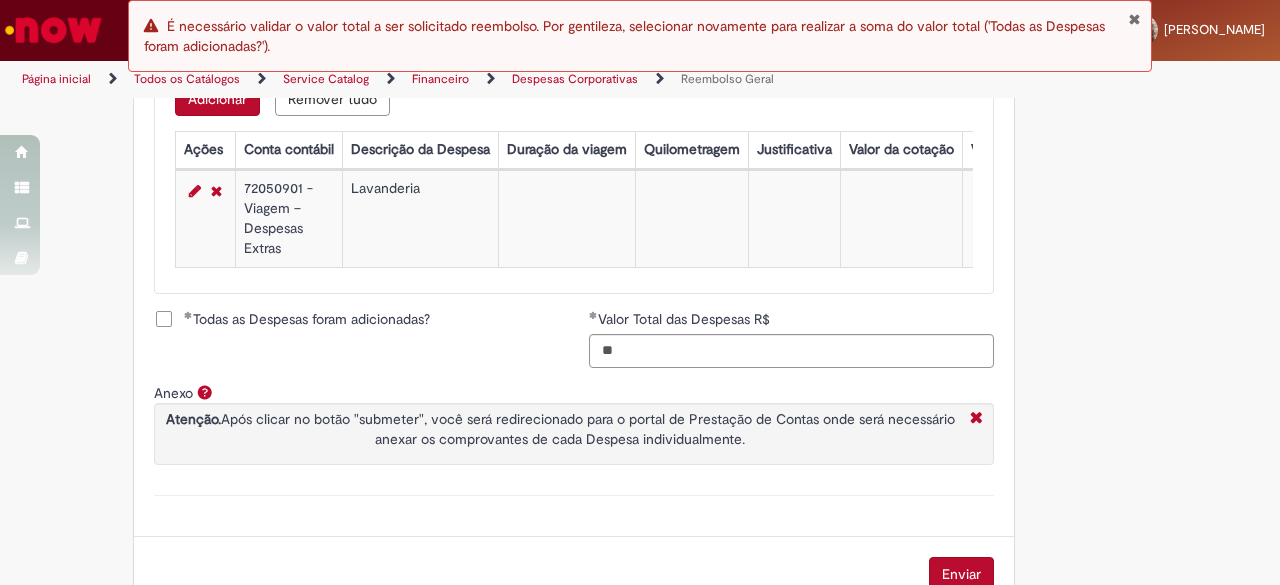 scroll, scrollTop: 883, scrollLeft: 0, axis: vertical 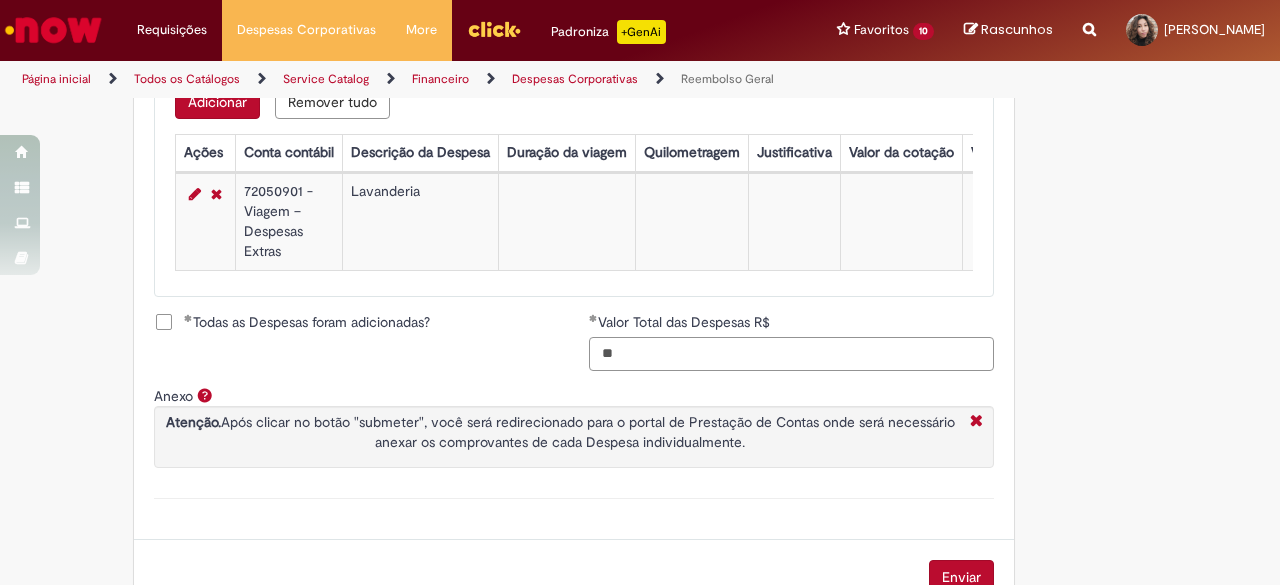 click on "**" at bounding box center [791, 354] 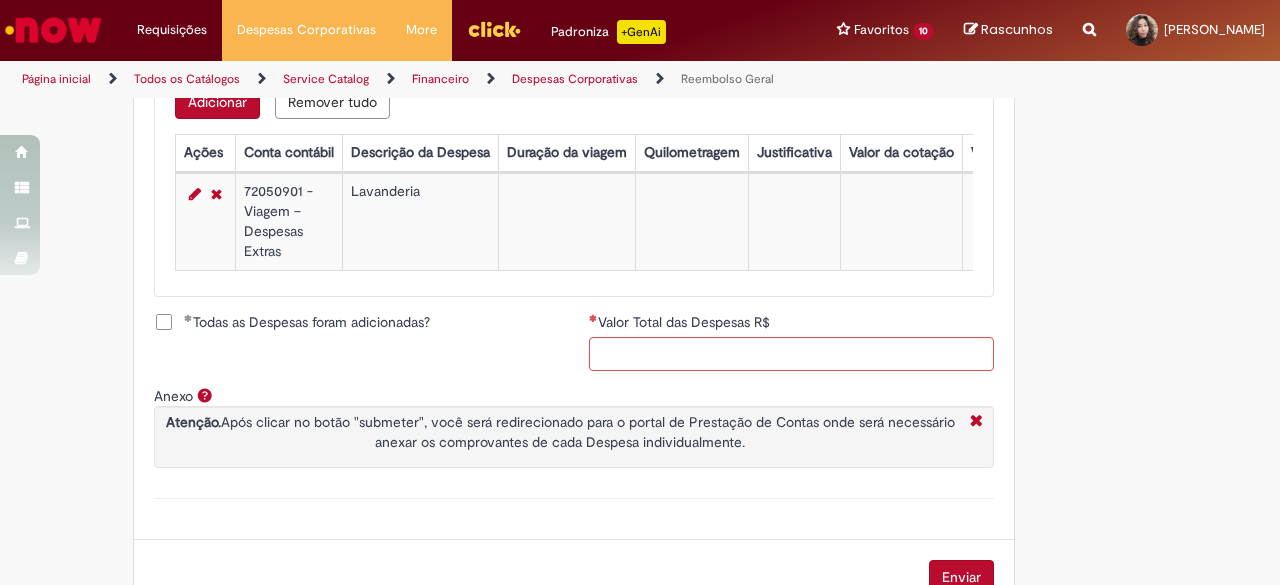 click on "Todas as Despesas foram adicionadas?" at bounding box center [307, 322] 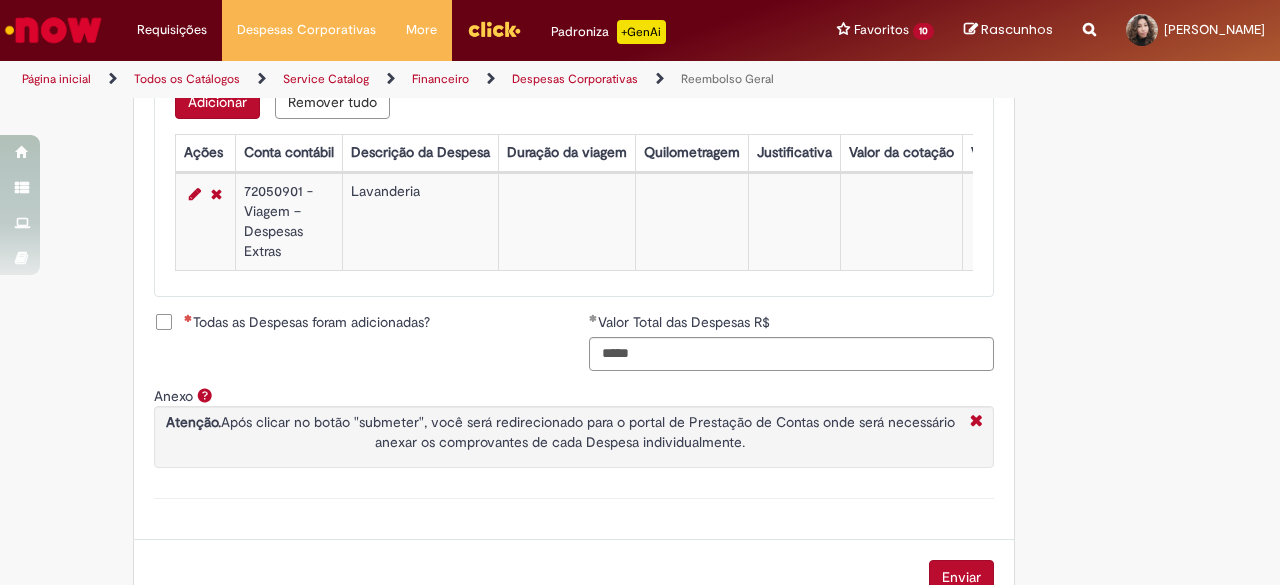 click on "Todas as Despesas foram adicionadas?" at bounding box center [356, 324] 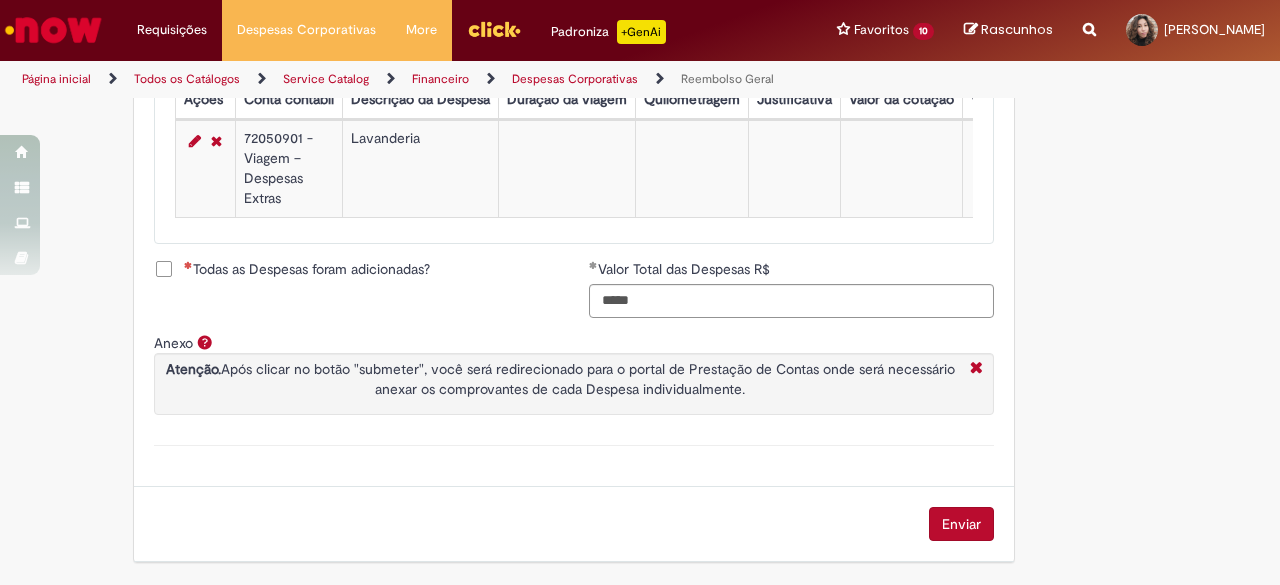 scroll, scrollTop: 963, scrollLeft: 0, axis: vertical 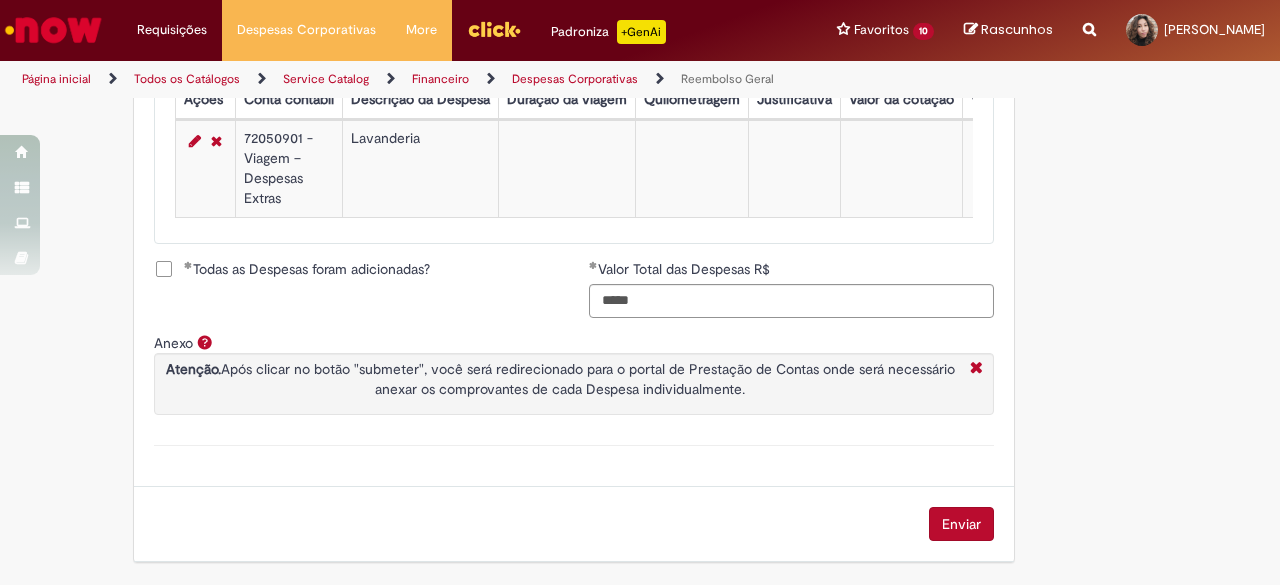 click on "Enviar" at bounding box center [961, 524] 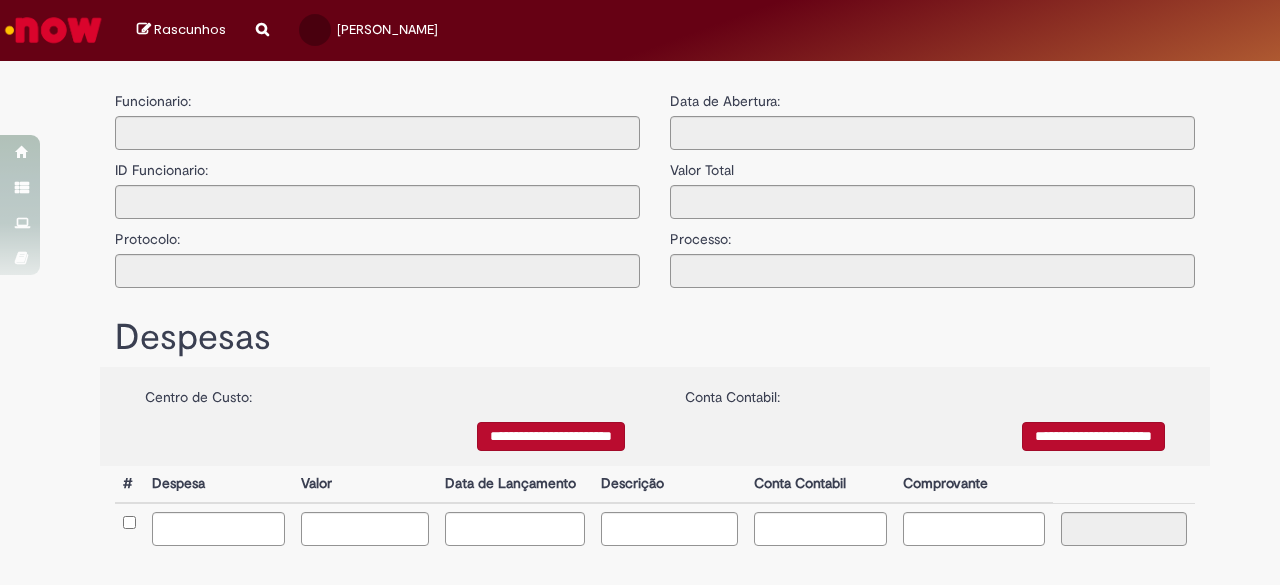 type on "**********" 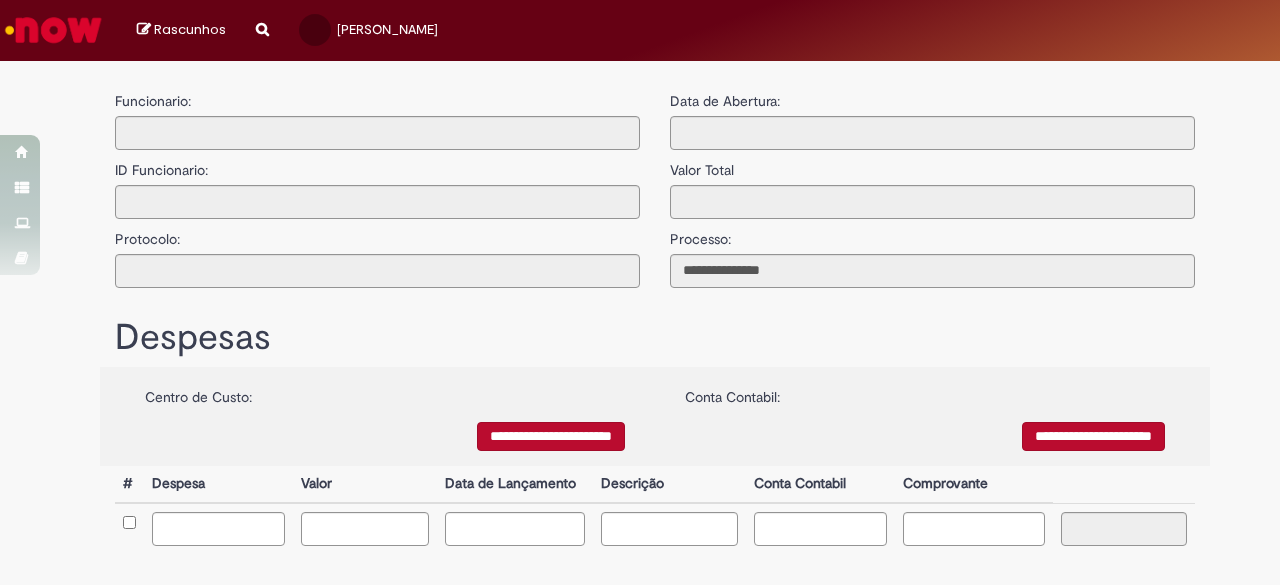 scroll, scrollTop: 0, scrollLeft: 0, axis: both 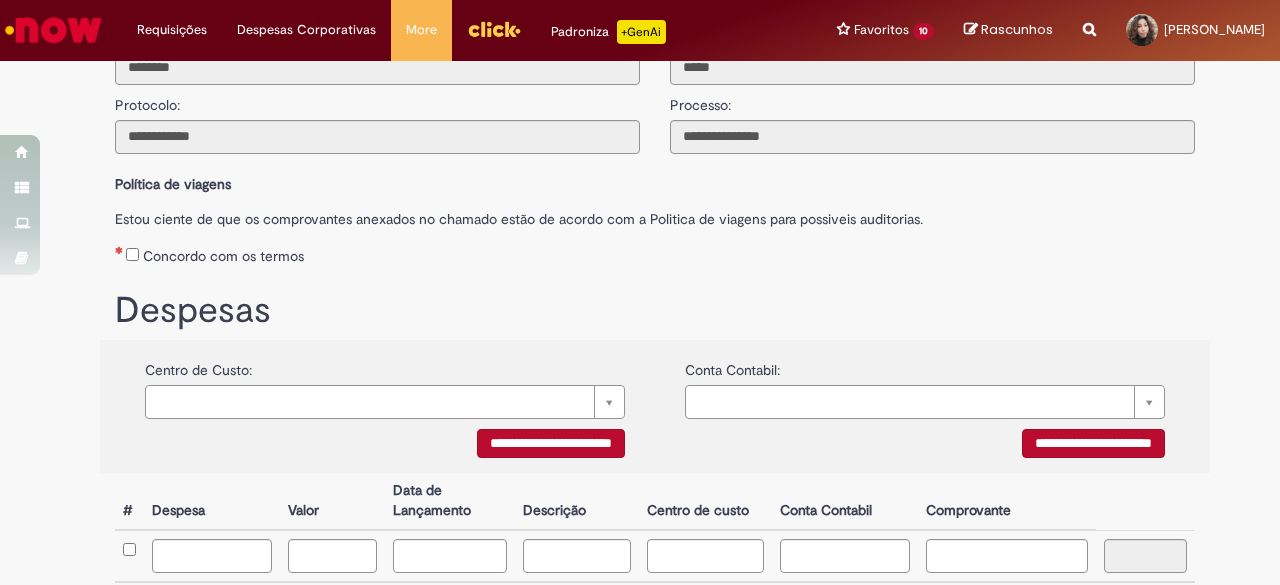 click on "**********" at bounding box center [551, 443] 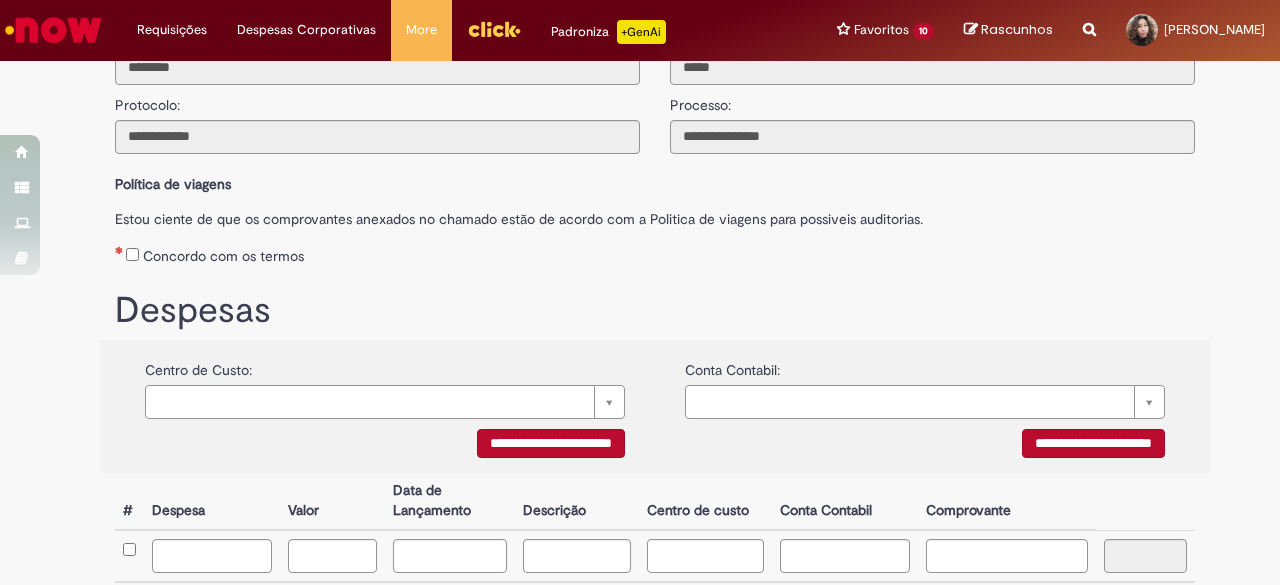 click on "**********" at bounding box center [1093, 443] 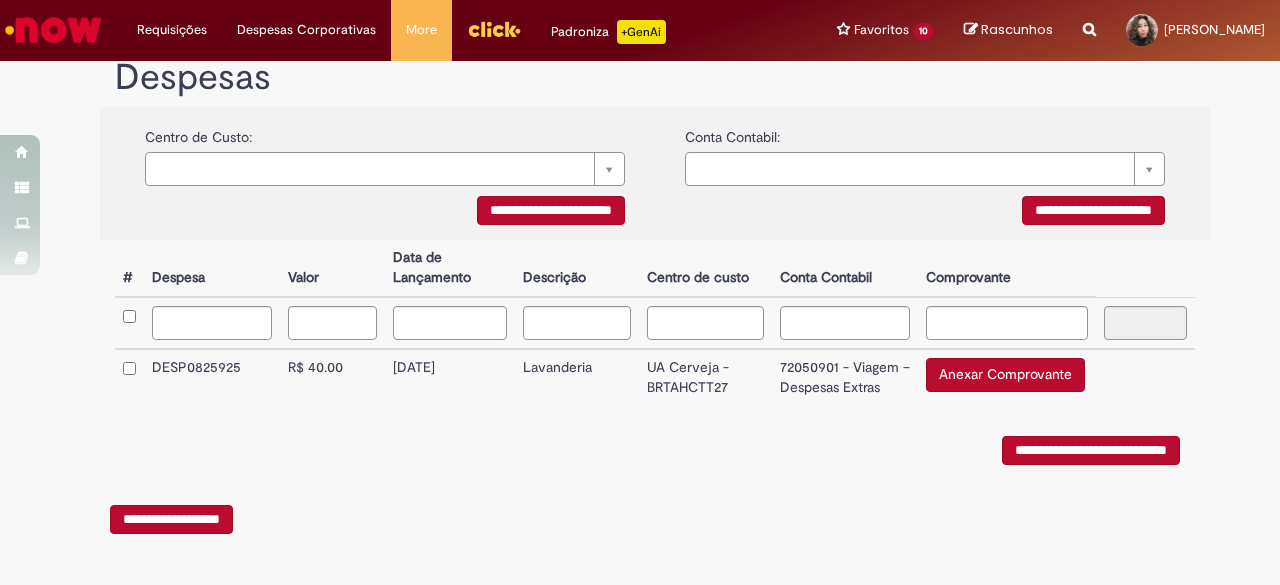 scroll, scrollTop: 369, scrollLeft: 0, axis: vertical 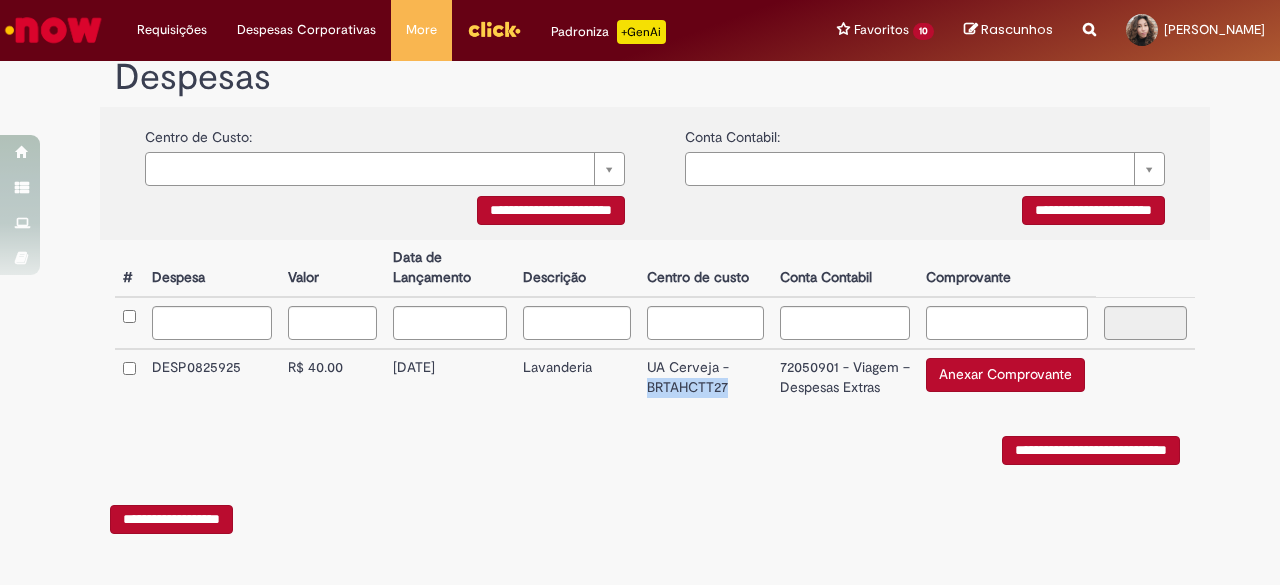 drag, startPoint x: 641, startPoint y: 387, endPoint x: 728, endPoint y: 394, distance: 87.28116 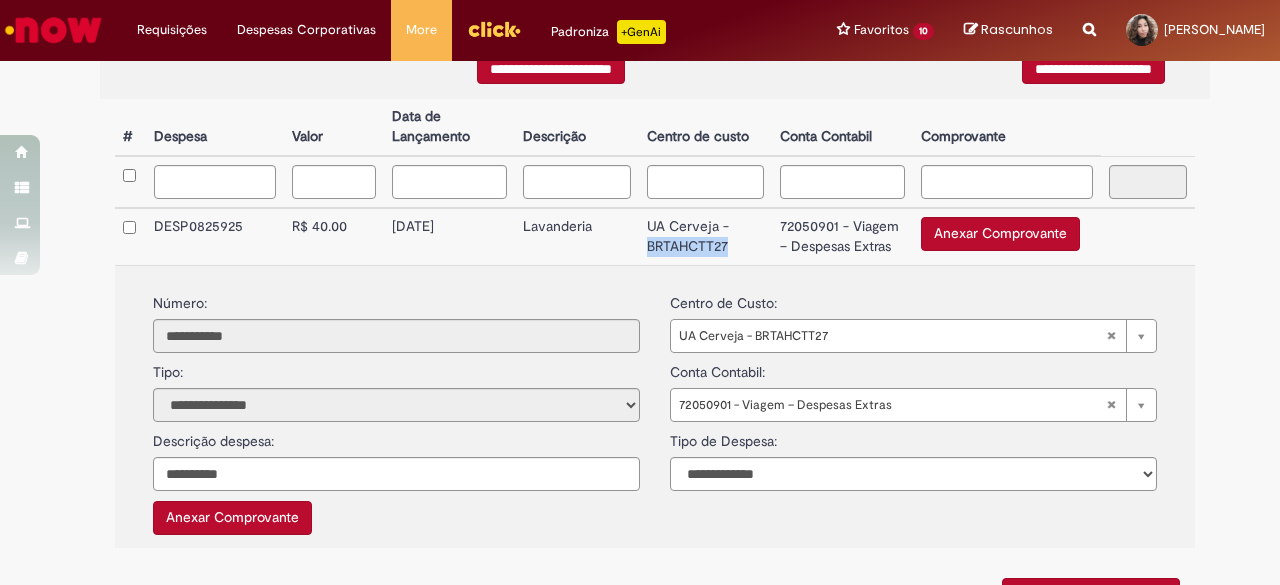 scroll, scrollTop: 509, scrollLeft: 0, axis: vertical 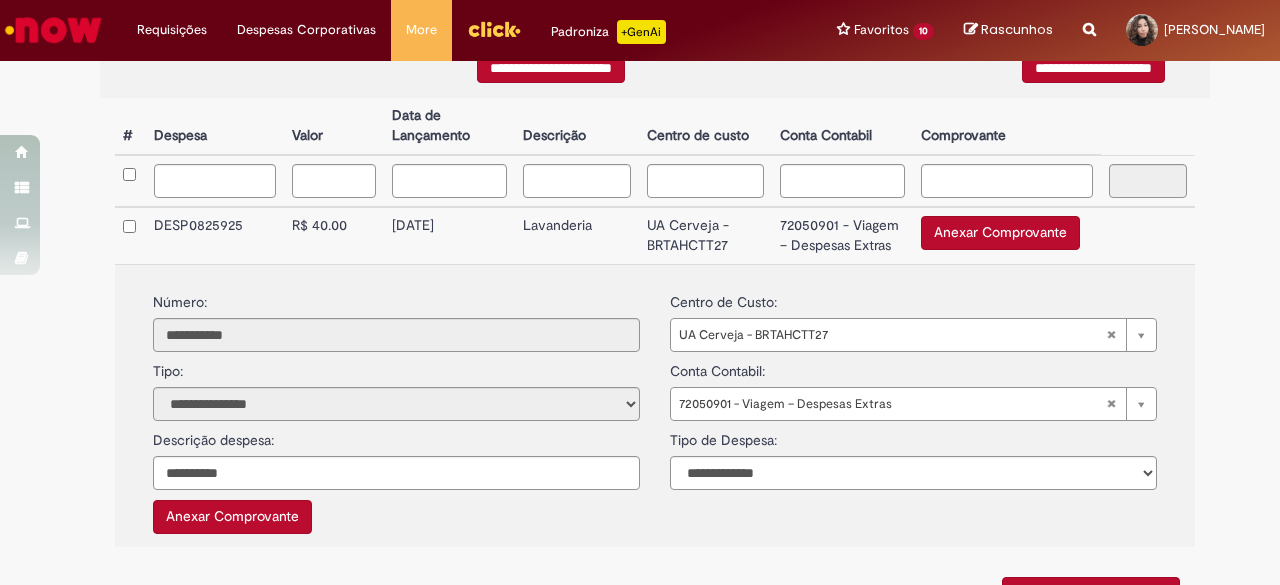 click on "72050901 -  Viagem – Despesas Extras" at bounding box center (842, 235) 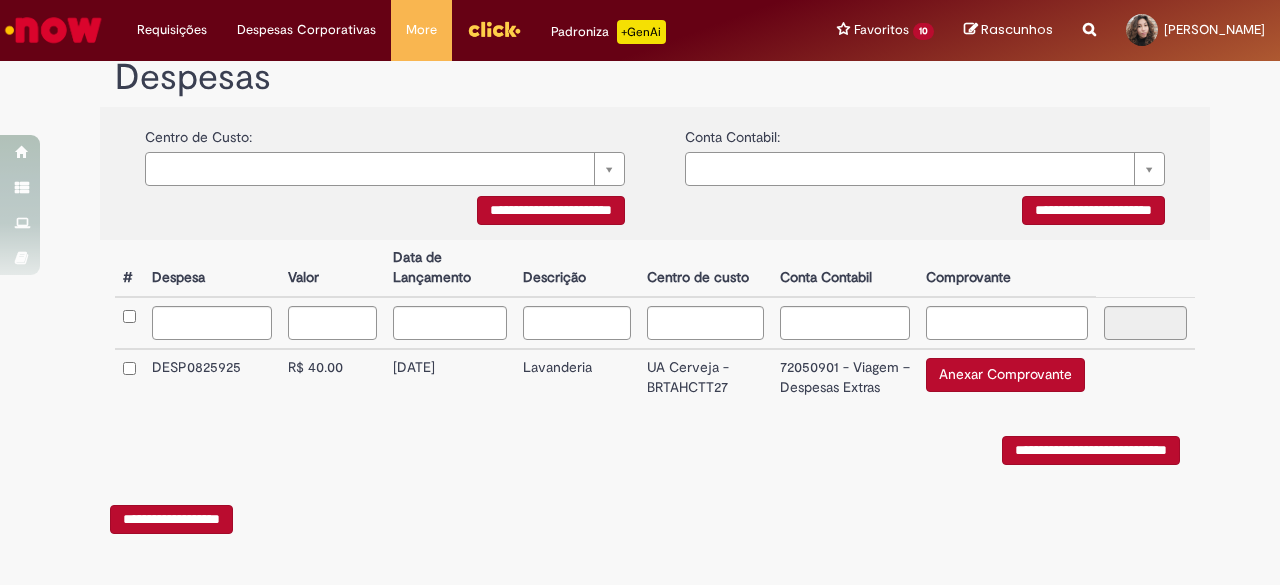 scroll, scrollTop: 374, scrollLeft: 0, axis: vertical 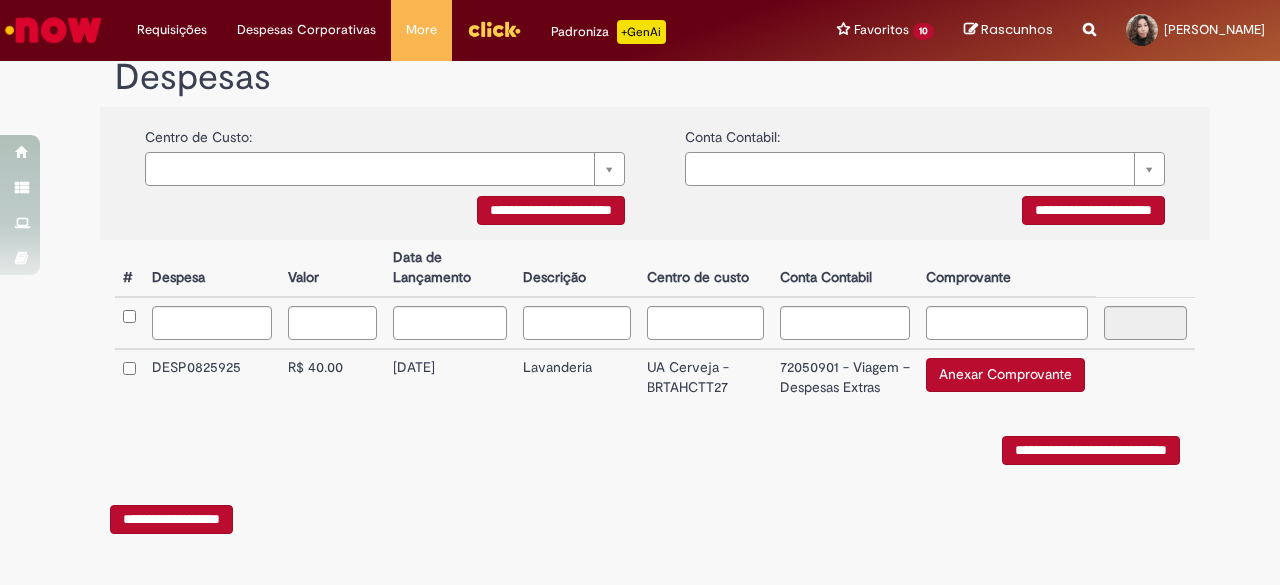 click on "72050901 -  Viagem – Despesas Extras" at bounding box center (845, 377) 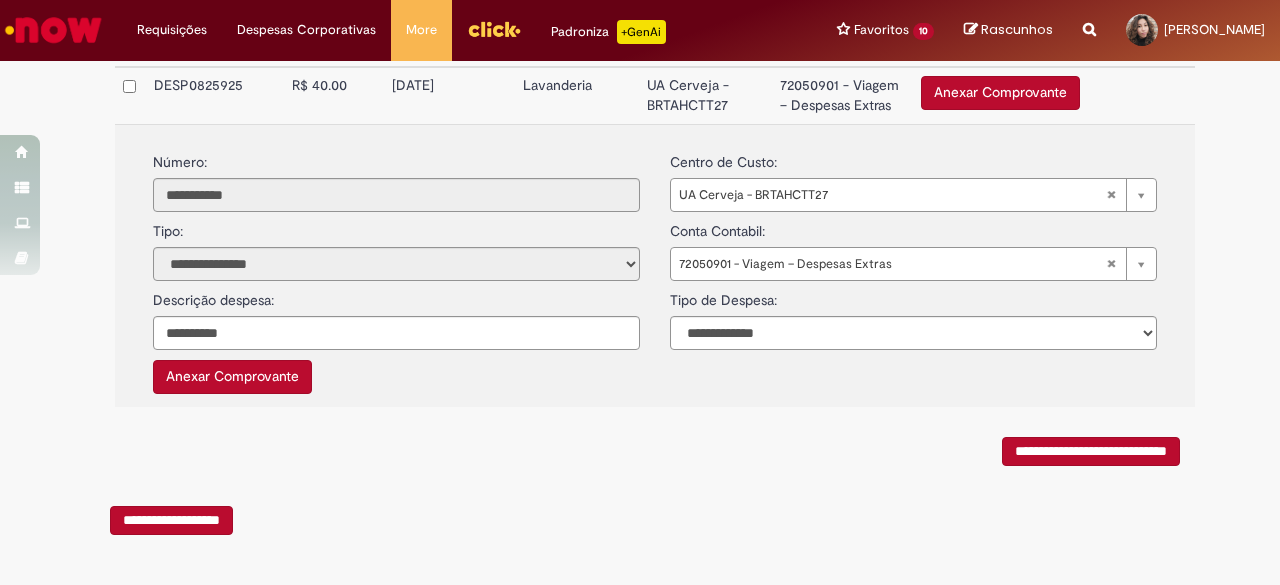 scroll, scrollTop: 656, scrollLeft: 0, axis: vertical 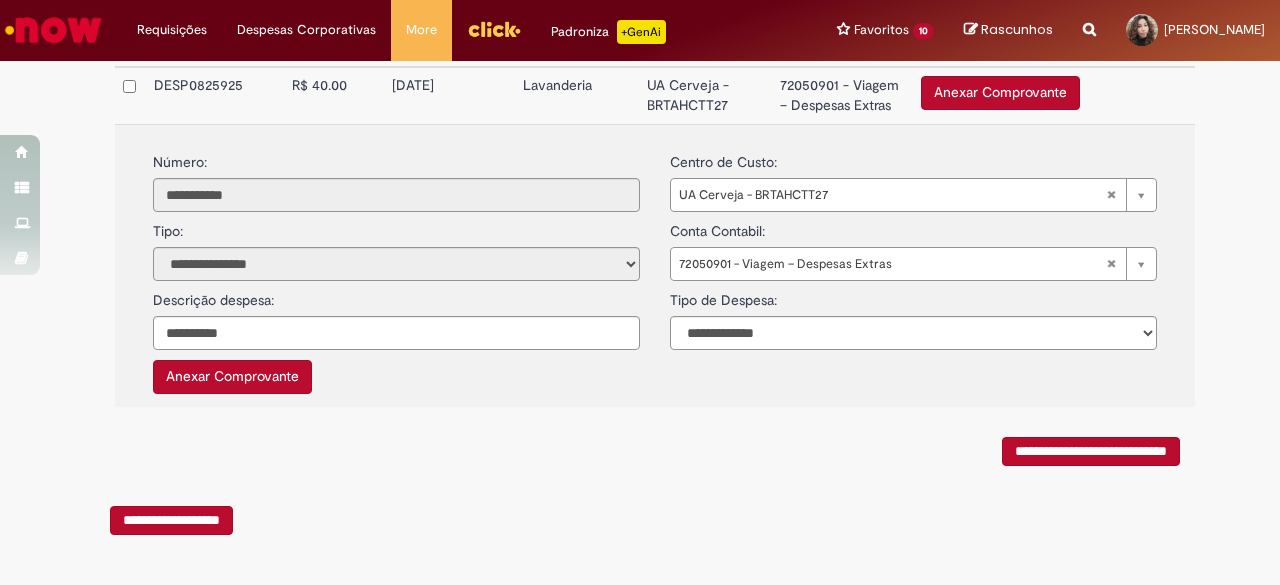 click on "Anexar Comprovante" at bounding box center [232, 377] 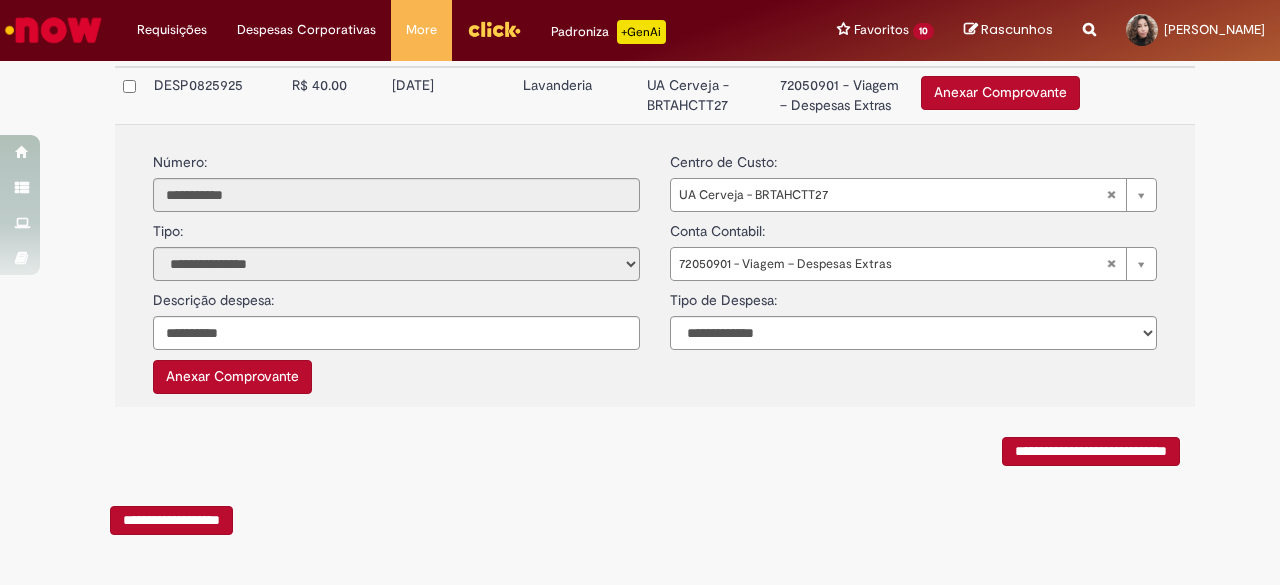 click on "Anexar Comprovante" at bounding box center (232, 377) 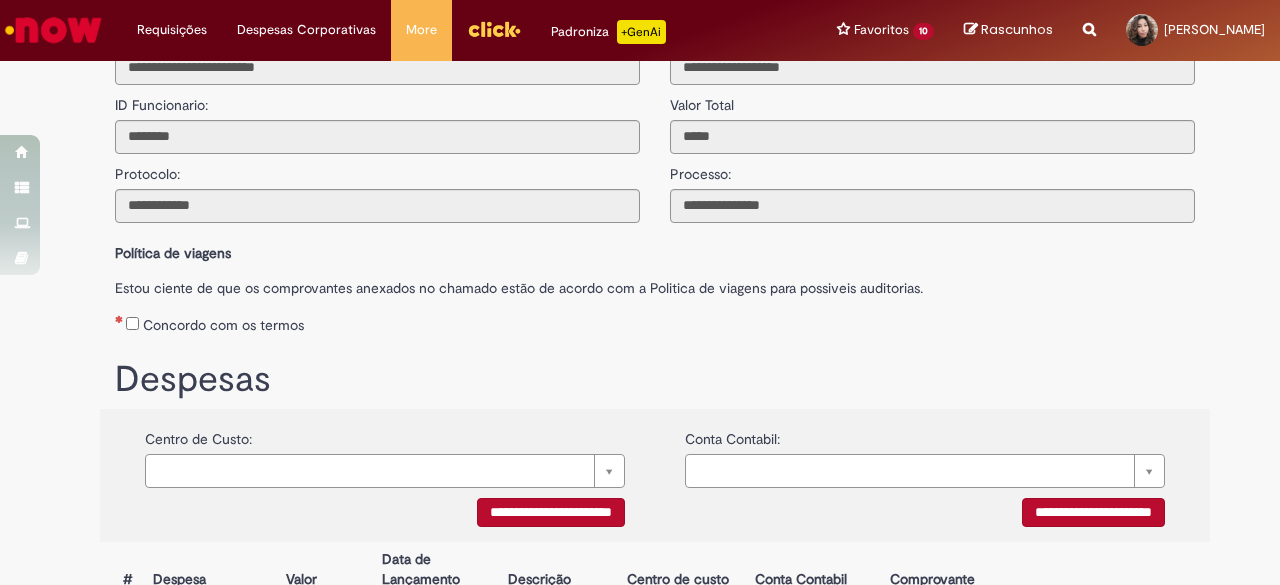 scroll, scrollTop: 0, scrollLeft: 0, axis: both 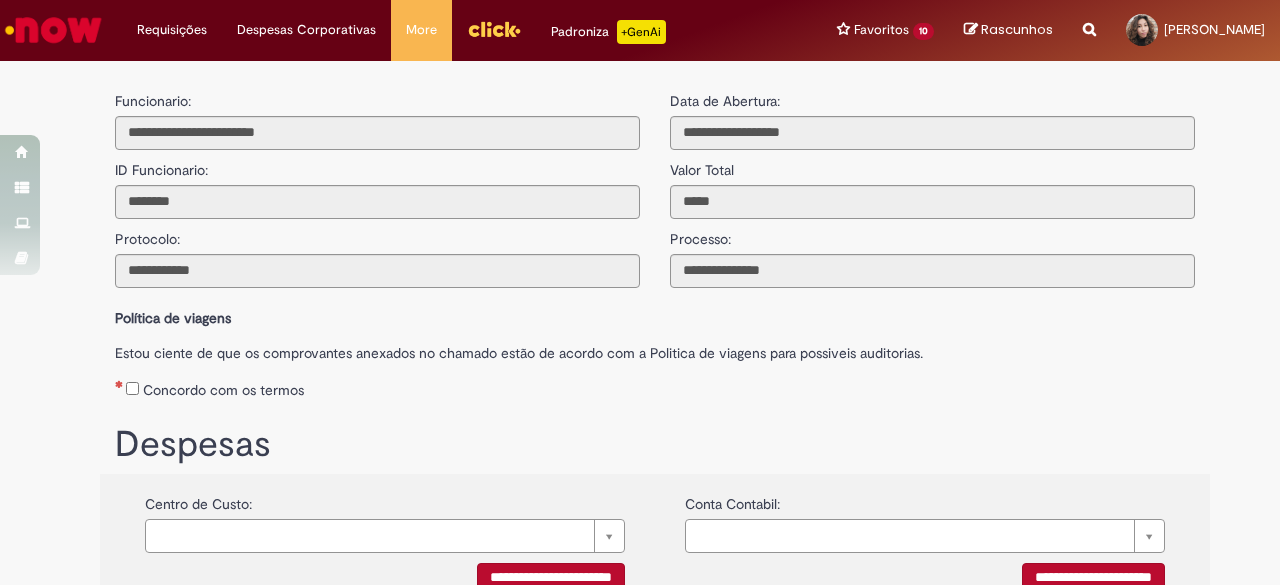 click on "Concordo com os termos" at bounding box center [223, 390] 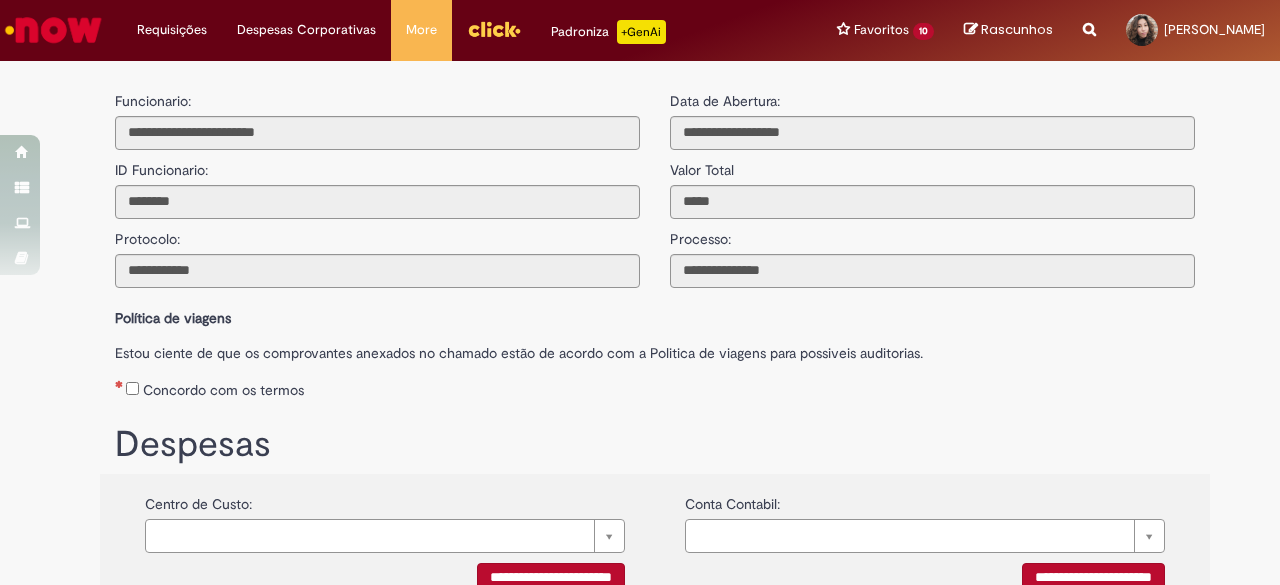 scroll, scrollTop: 666, scrollLeft: 0, axis: vertical 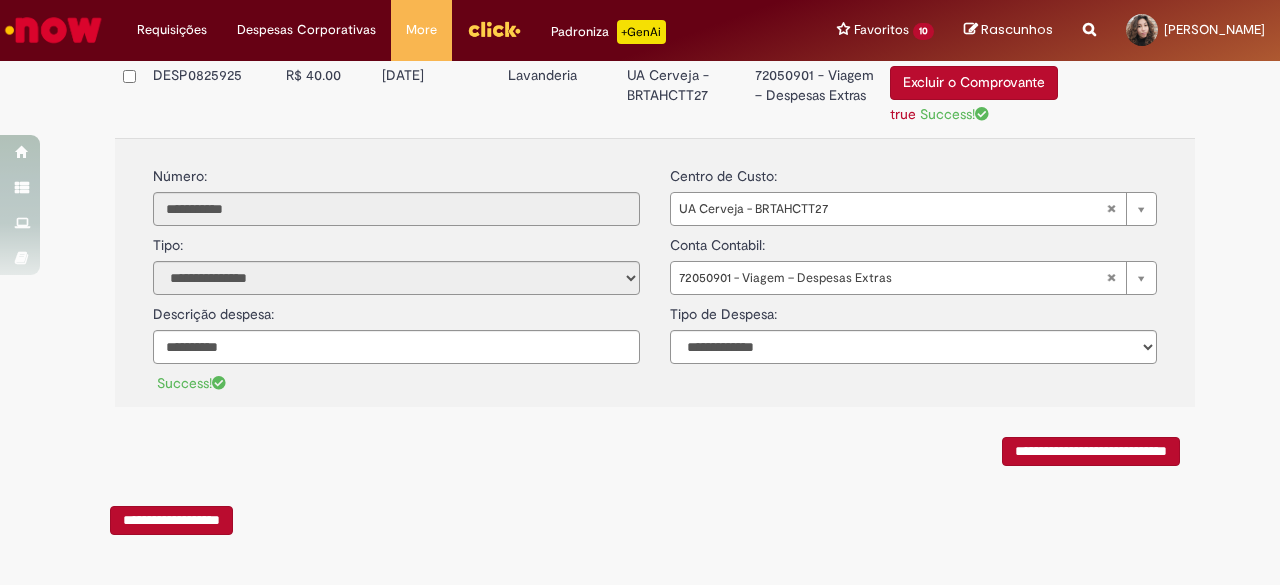 click on "**********" at bounding box center [1091, 451] 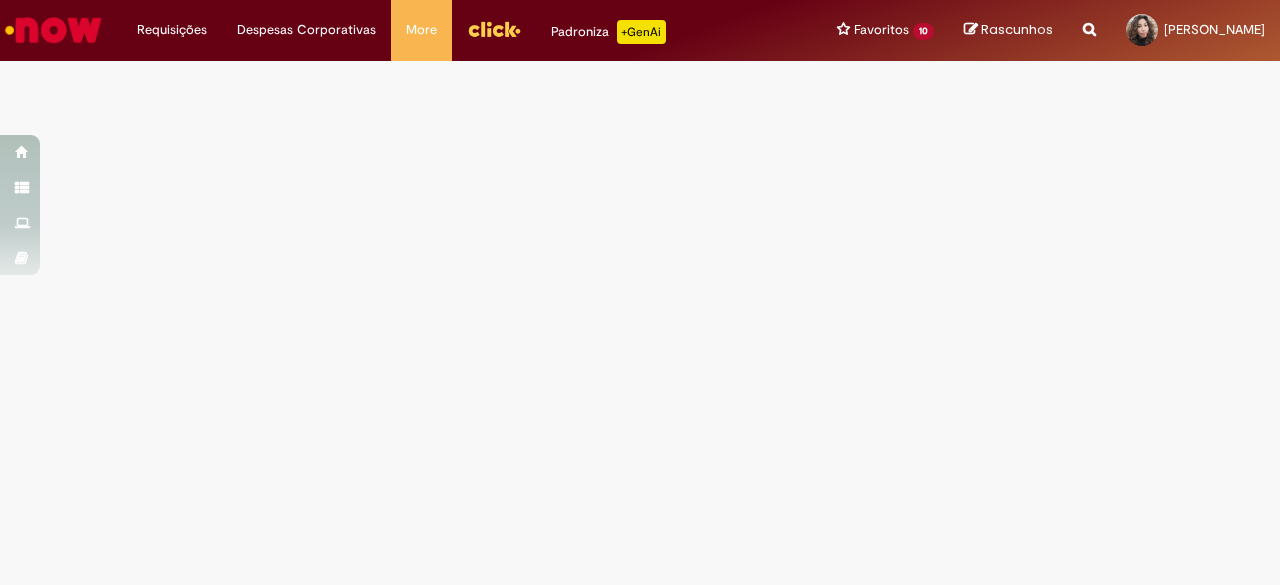 scroll, scrollTop: 0, scrollLeft: 0, axis: both 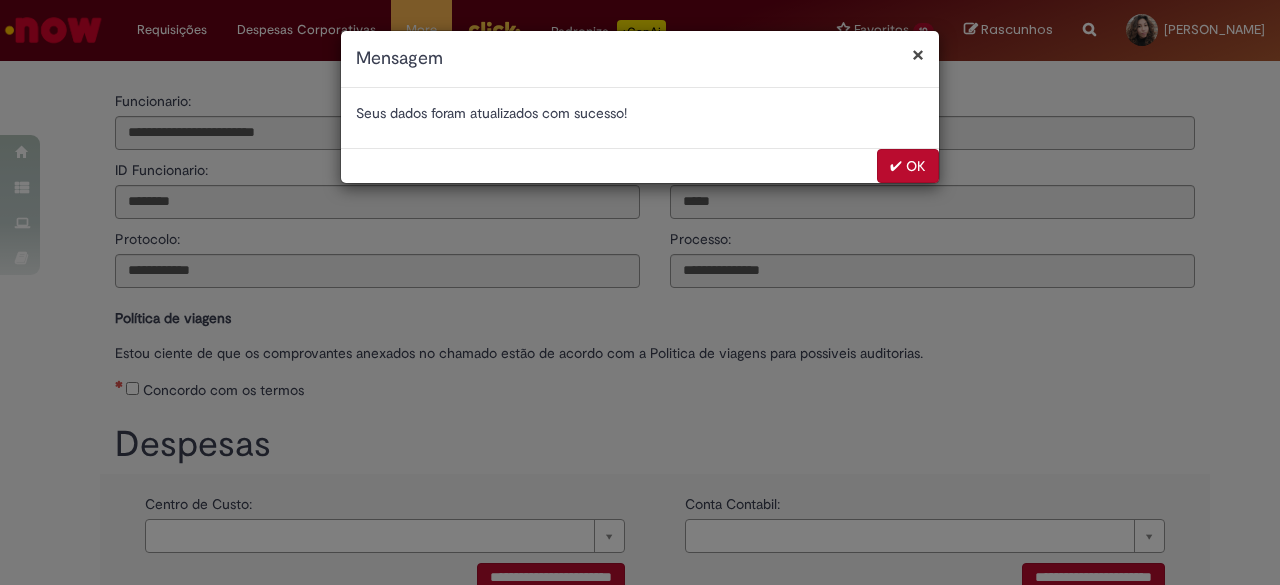 click on "✔ OK" at bounding box center (908, 166) 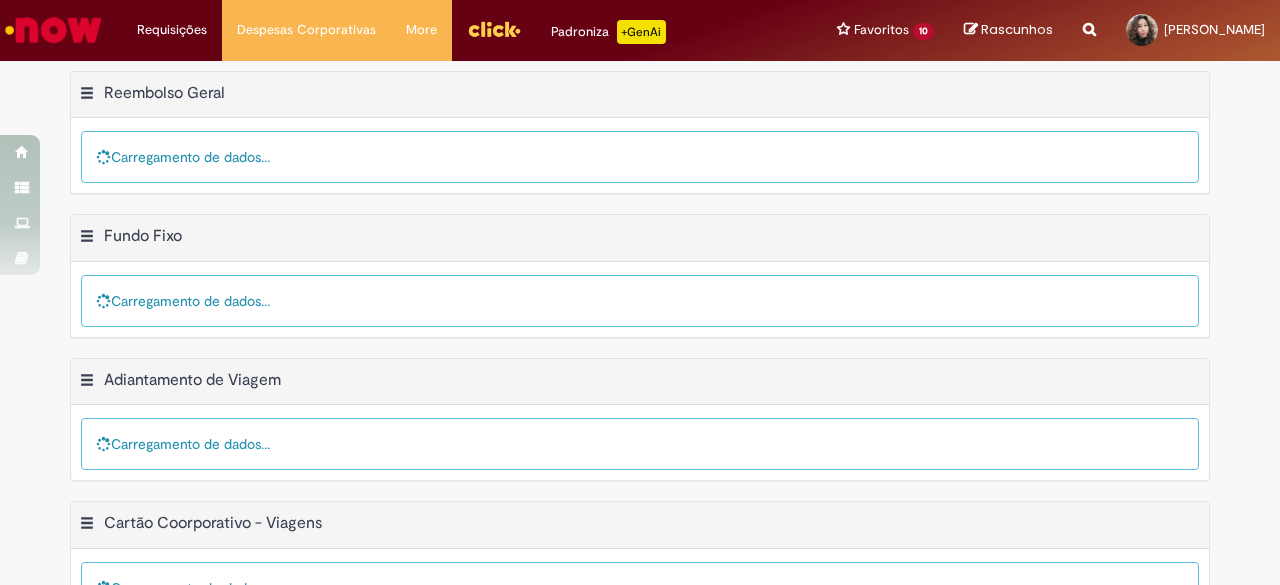 scroll, scrollTop: 0, scrollLeft: 0, axis: both 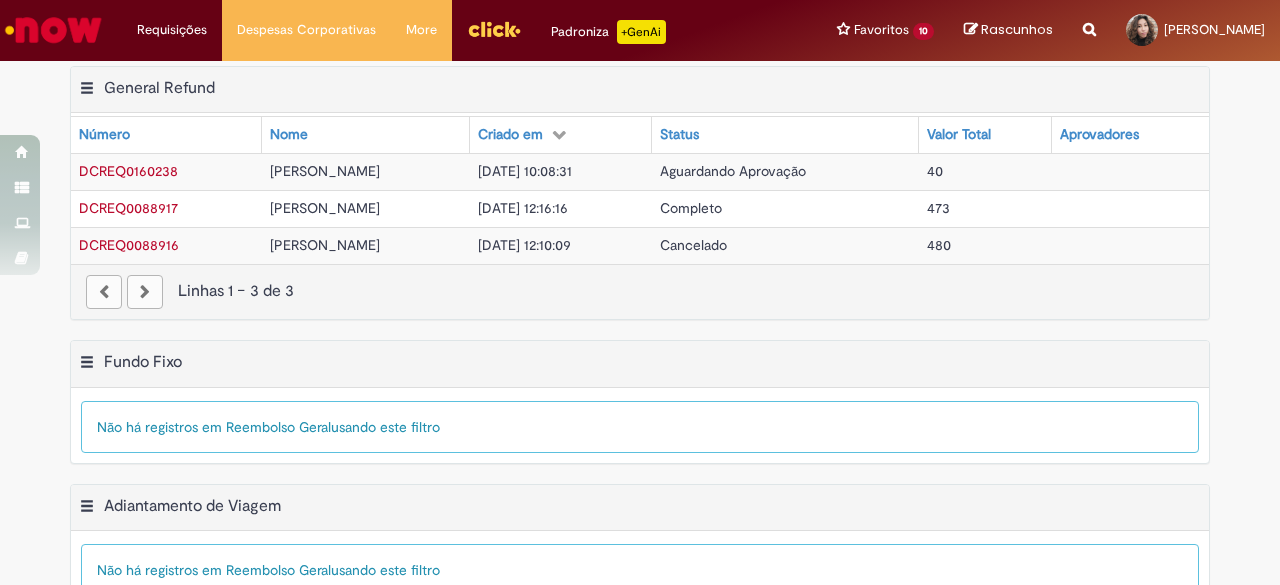 click on "Exportar como PDF   Exportar como Excel   Exportar como CSV
General Refund Tabela - Página 1
Mostrar filtro       Tudo     >   Funcionário é Rebeca Jacqueline Machado     >   Processo = Reembolso Geral
General Refund
Número
Nome
Criado em
Status
Valor Total
Aprovadores
DCREQ0160238 Rebeca Jacqueline Machado 10/07/2025 10:08:31 Aguardando Aprovação 40
DCREQ0088917 Rebeca Jacqueline Machado 16/02/2024 12:16:16 Completo 473
DCREQ0088916 Rebeca Jacqueline Machado 16/02/2024 12:10:09 Cancelado 480
Linhas 1 − 3 de 3" at bounding box center (640, 203) 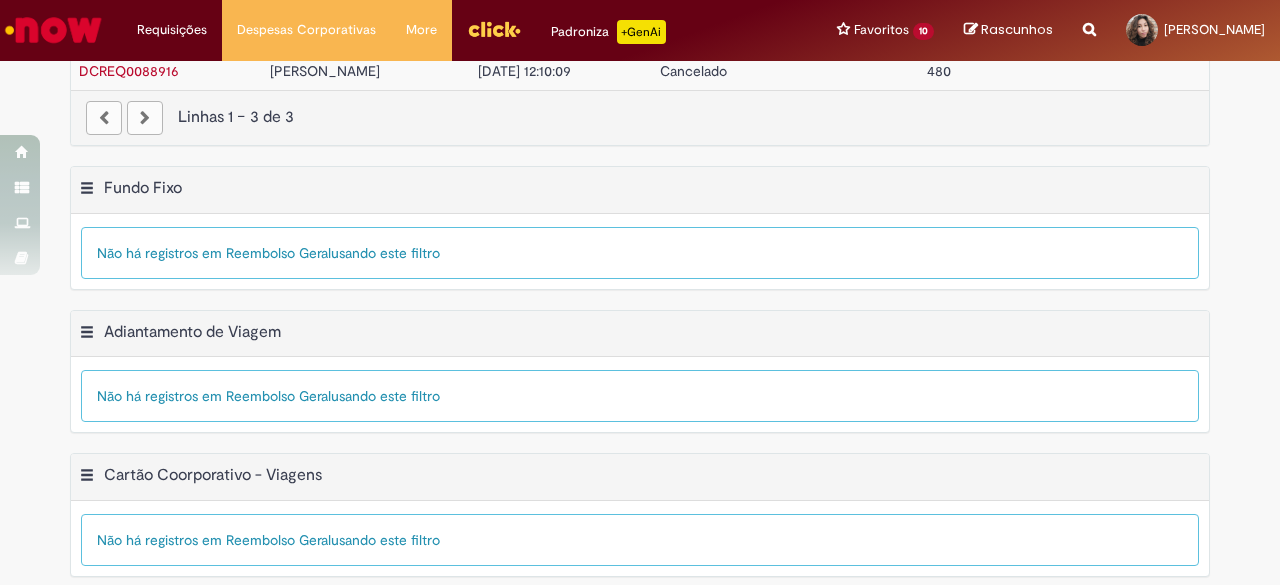scroll, scrollTop: 0, scrollLeft: 0, axis: both 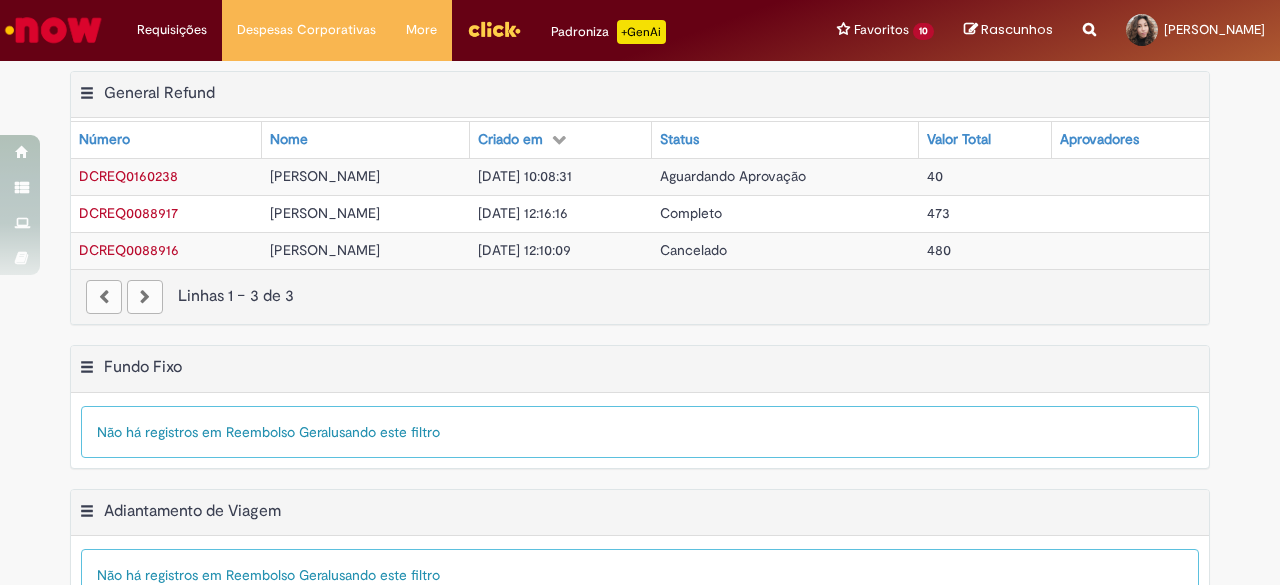 click on "Completo" at bounding box center [785, 213] 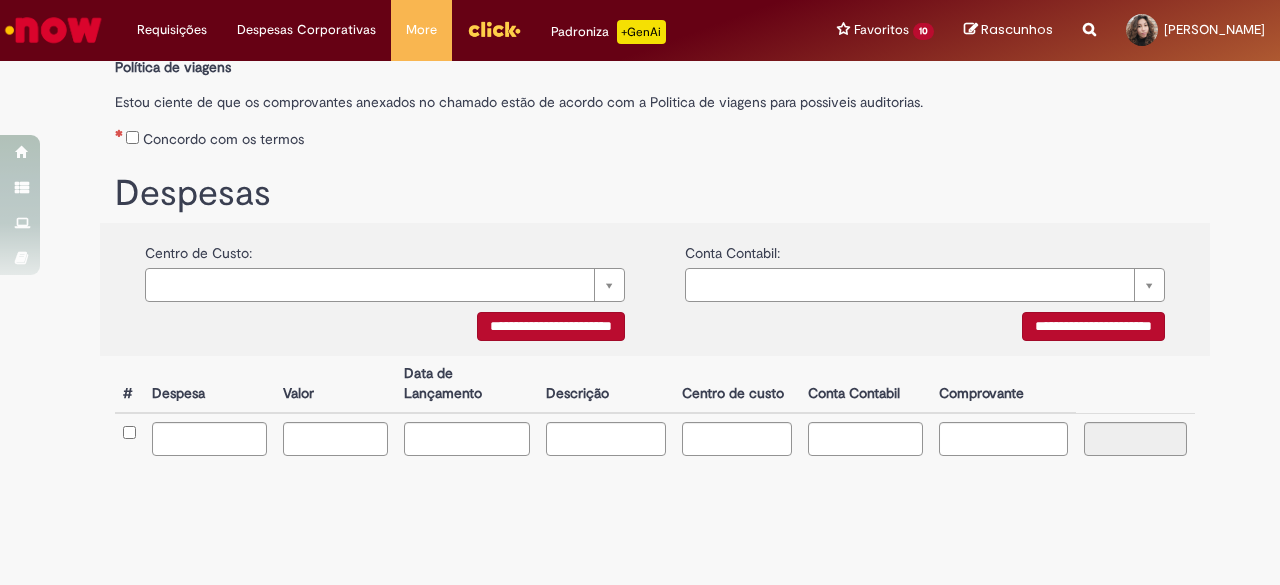 scroll, scrollTop: 0, scrollLeft: 0, axis: both 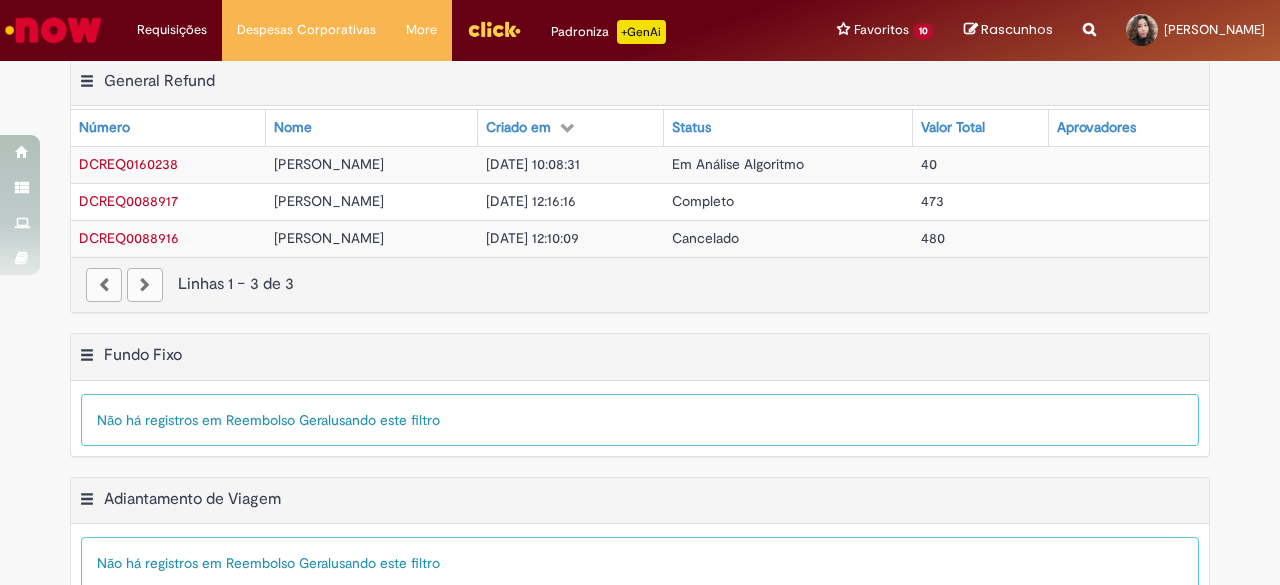 click on "DCREQ0160238" at bounding box center [128, 164] 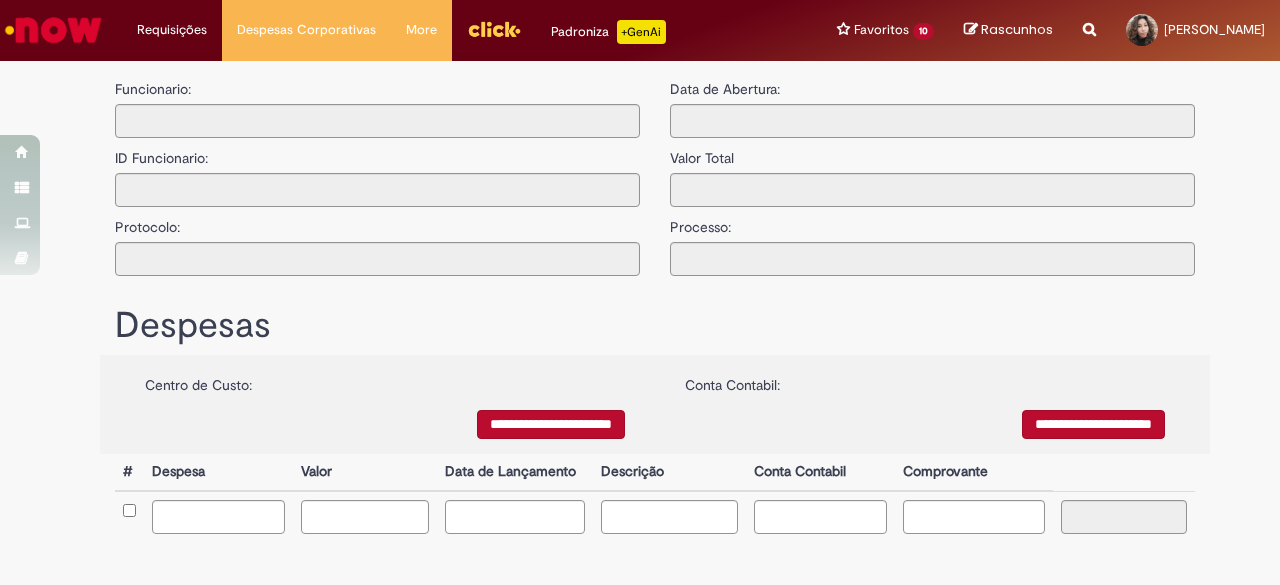 type on "**********" 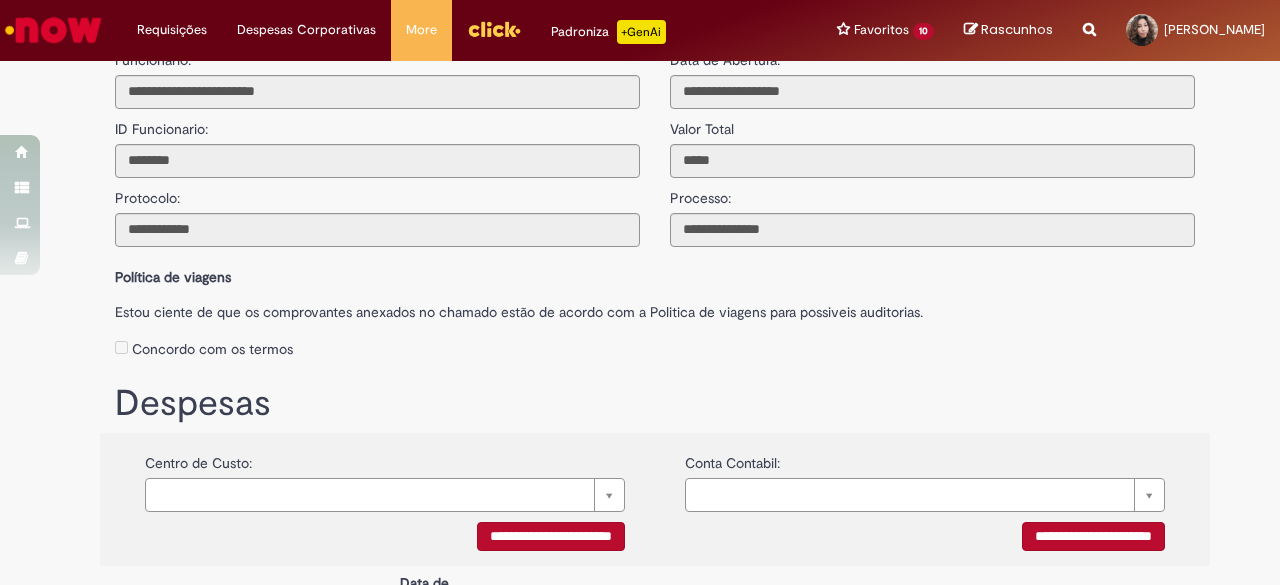 scroll, scrollTop: 0, scrollLeft: 0, axis: both 